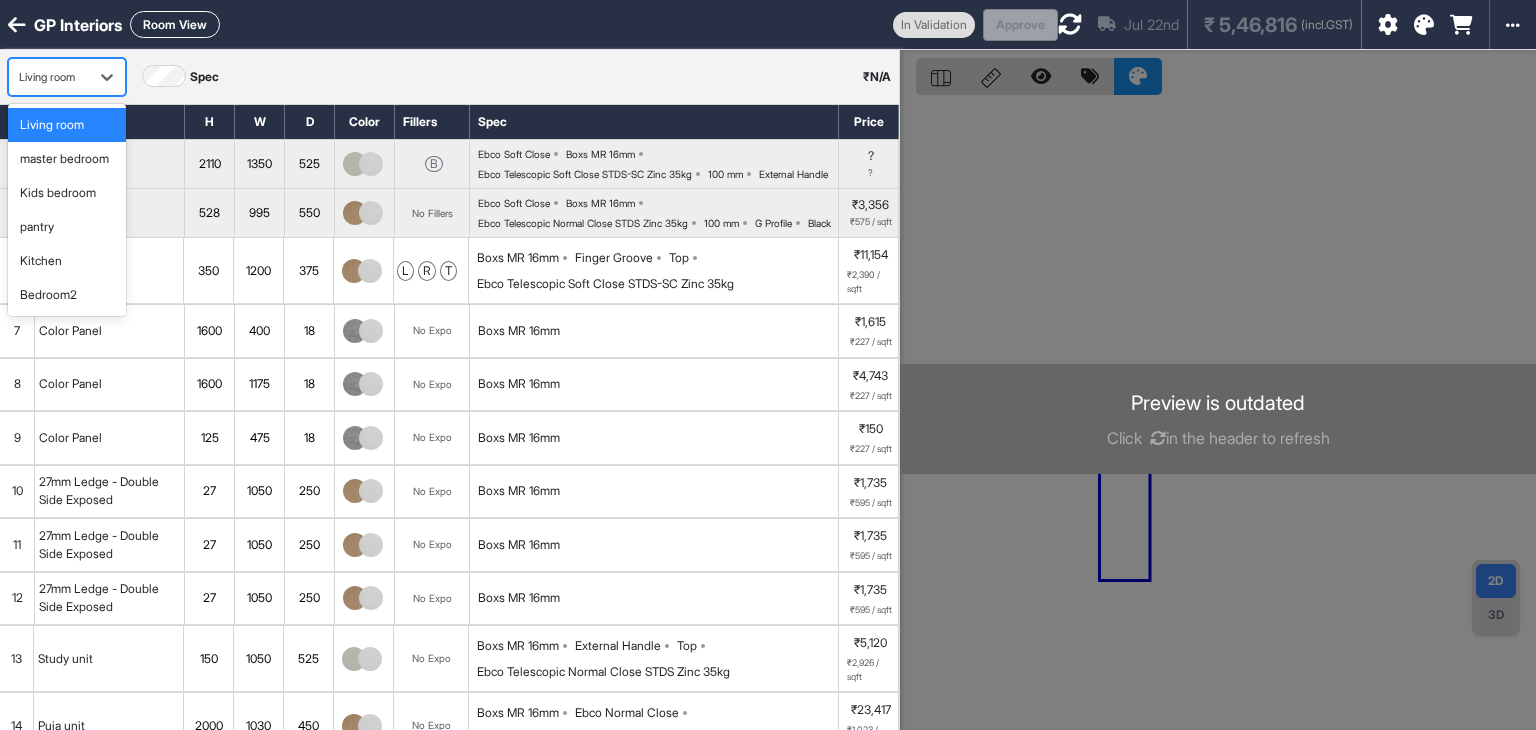 scroll, scrollTop: 0, scrollLeft: 0, axis: both 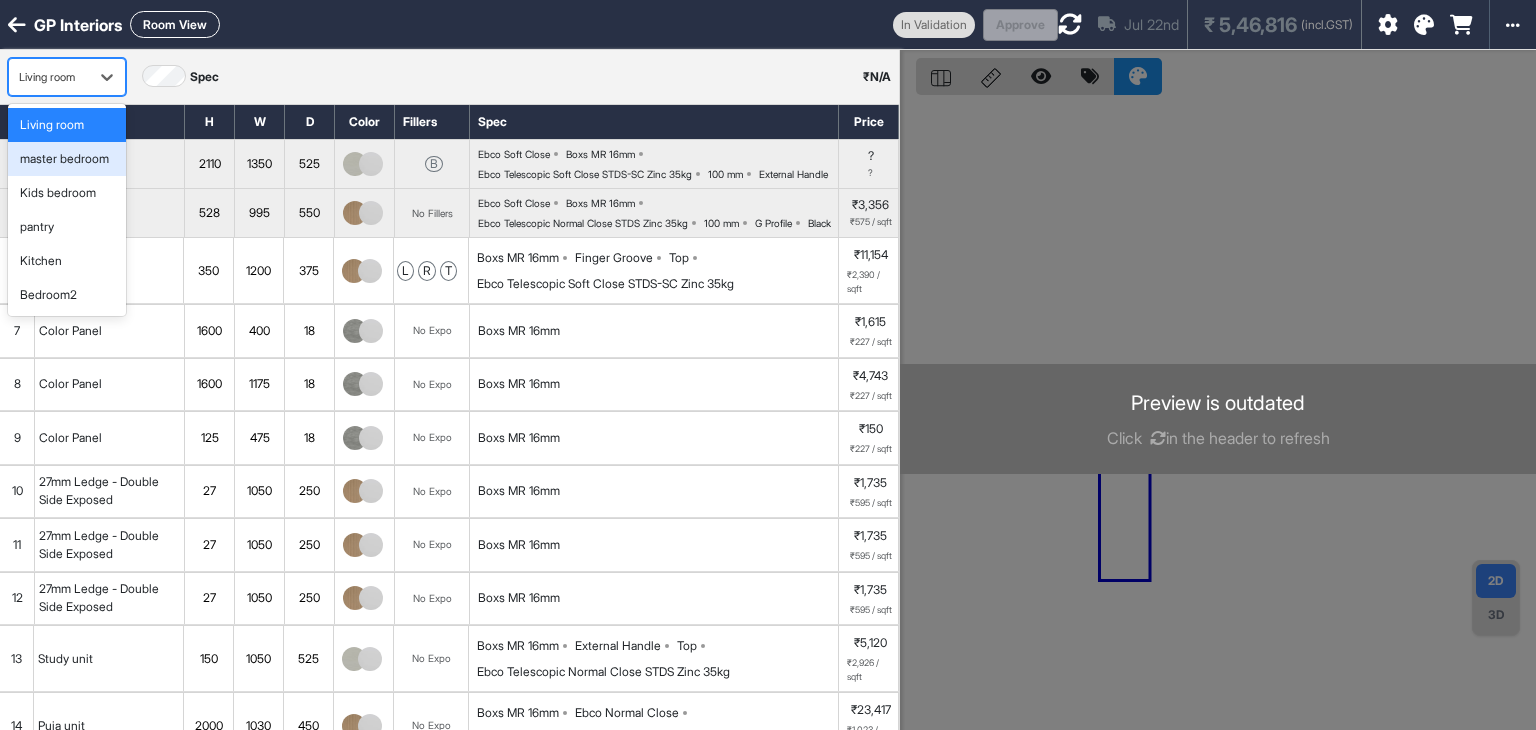 click on "master bedroom" at bounding box center (64, 159) 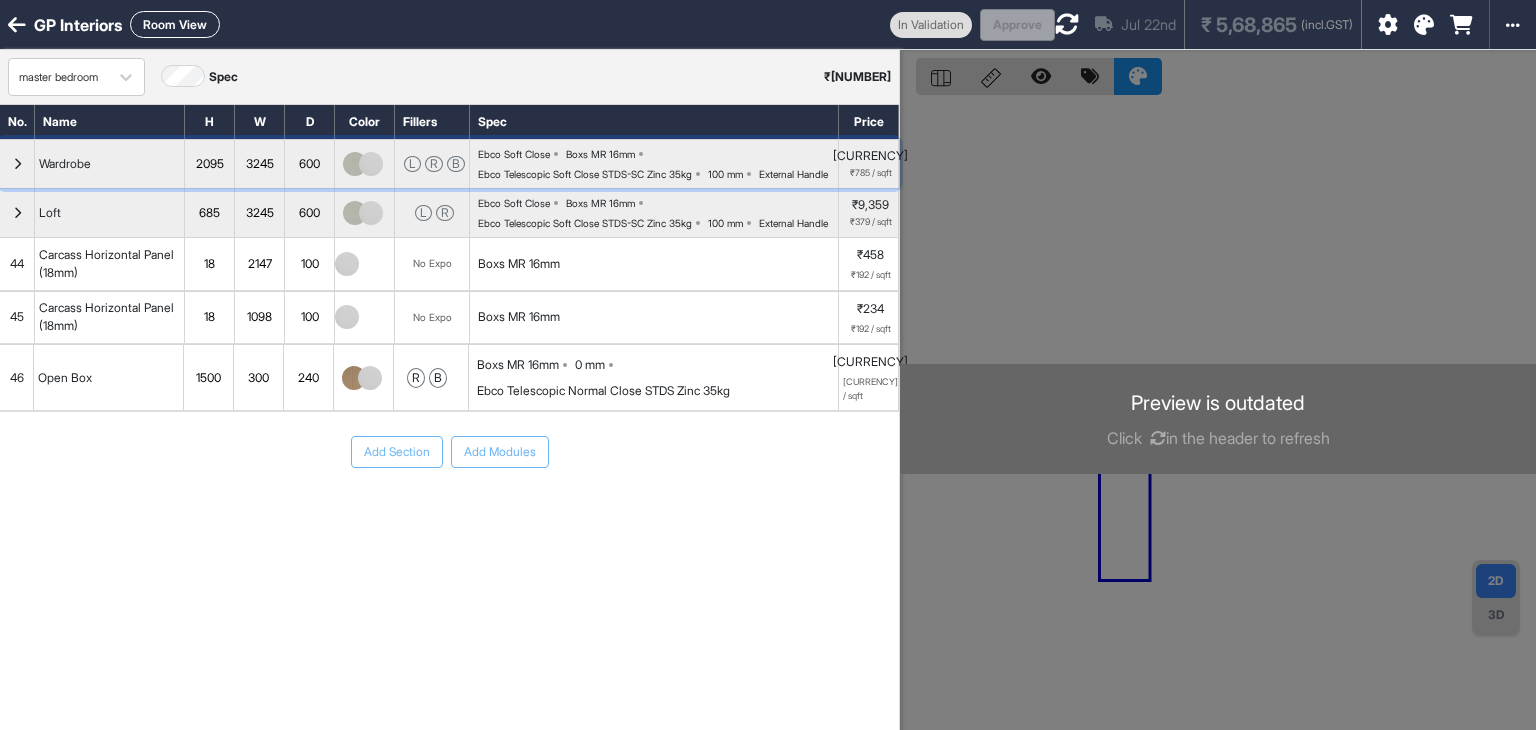click at bounding box center (17, 164) 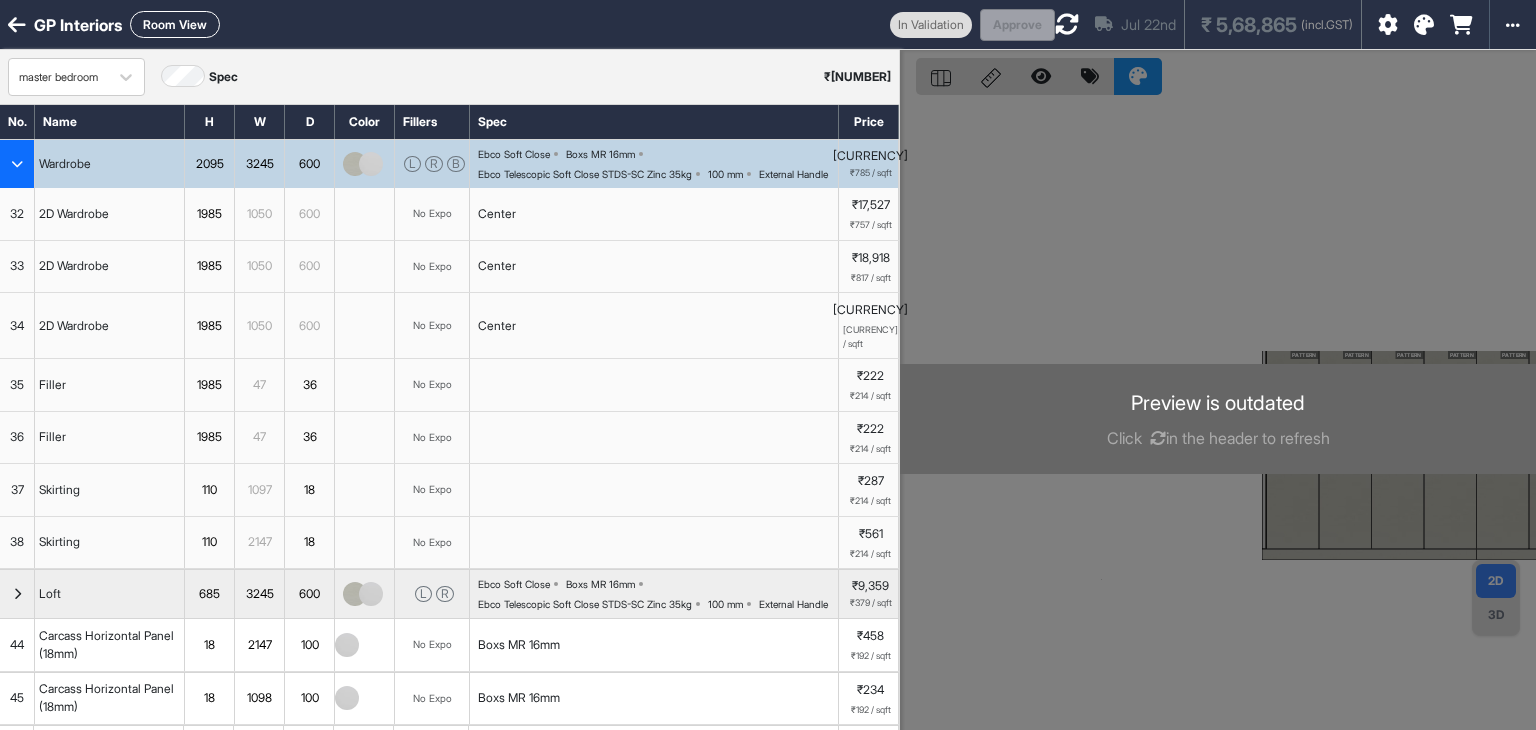 click at bounding box center [17, 164] 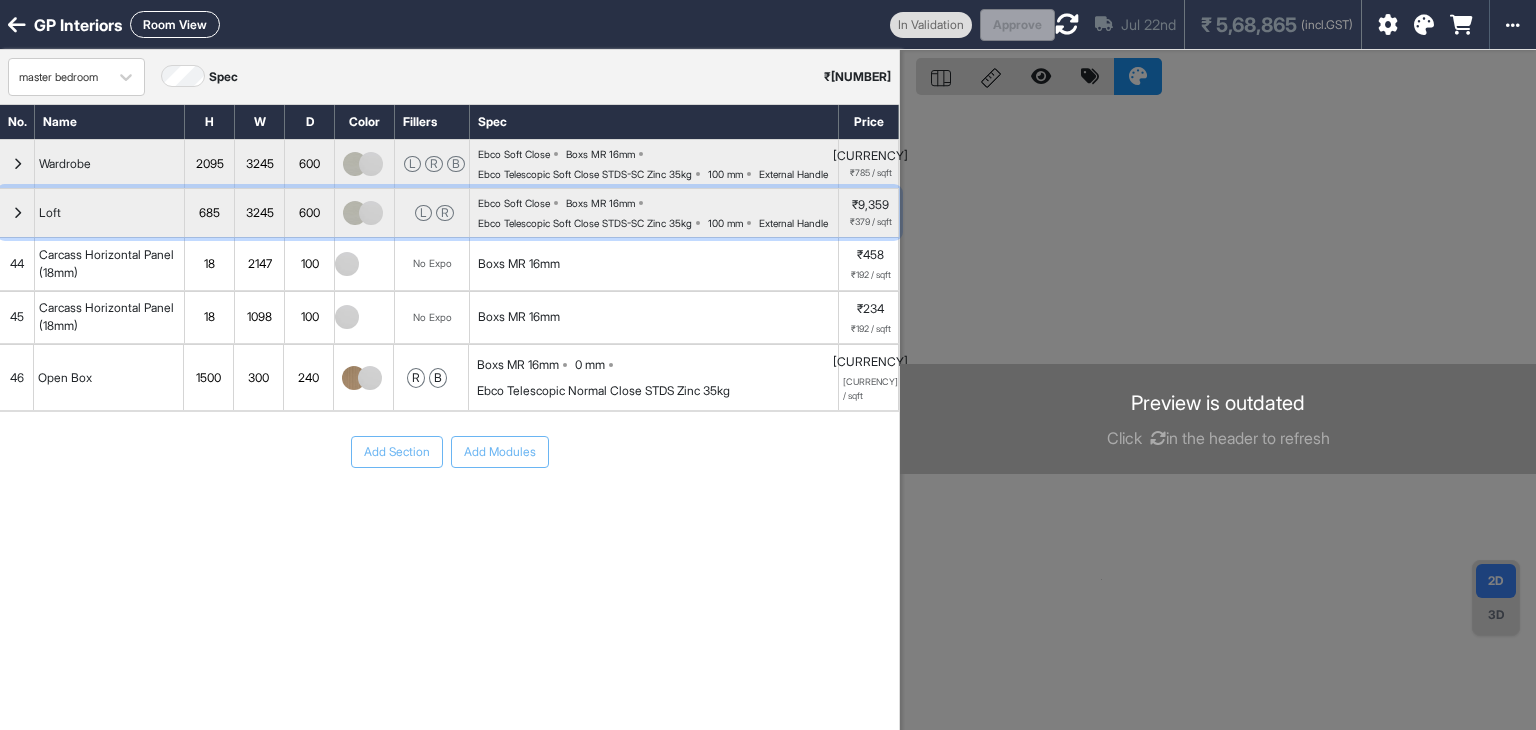 click at bounding box center [17, 164] 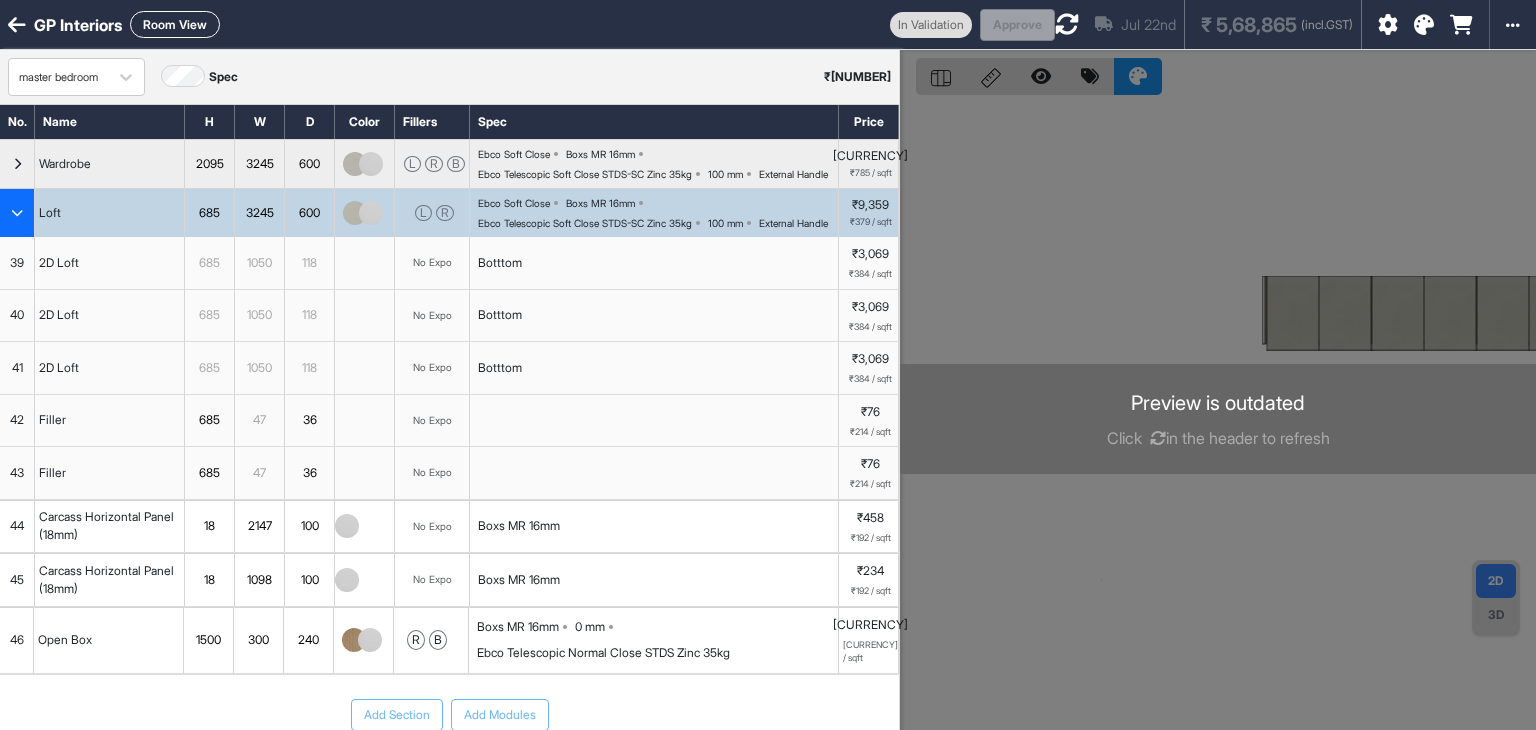 click at bounding box center [17, 213] 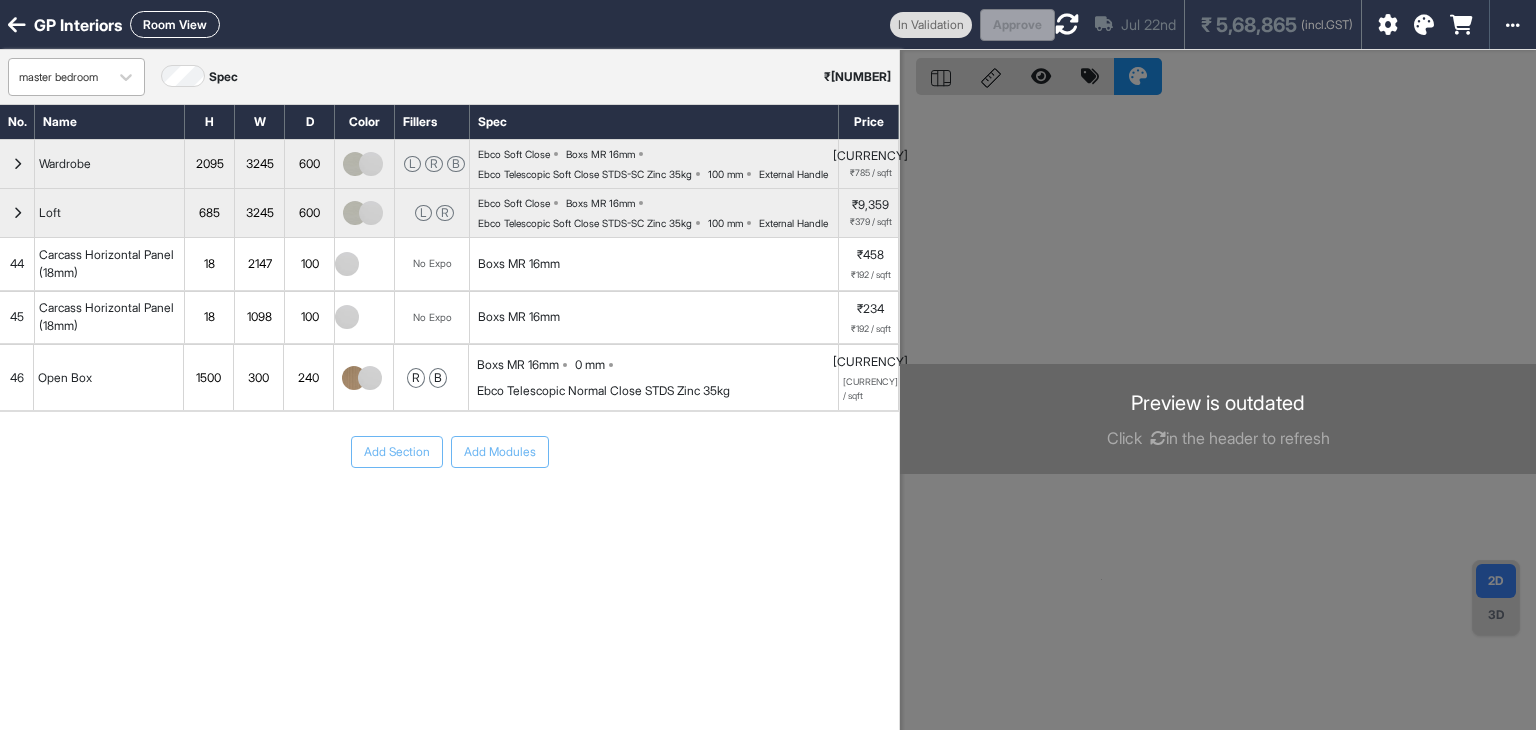 click on "master bedroom" at bounding box center (58, 77) 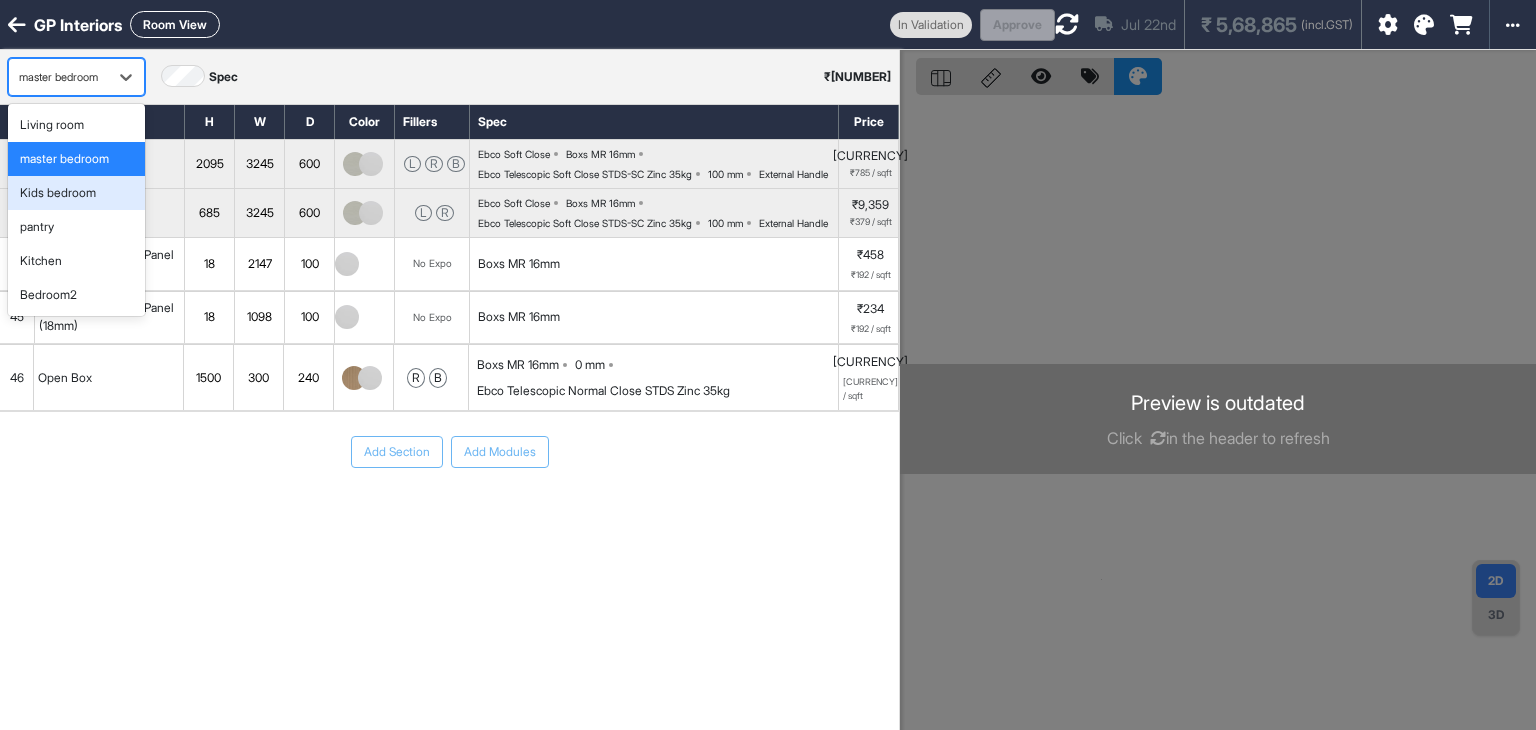 click on "Kids bedroom" at bounding box center (58, 193) 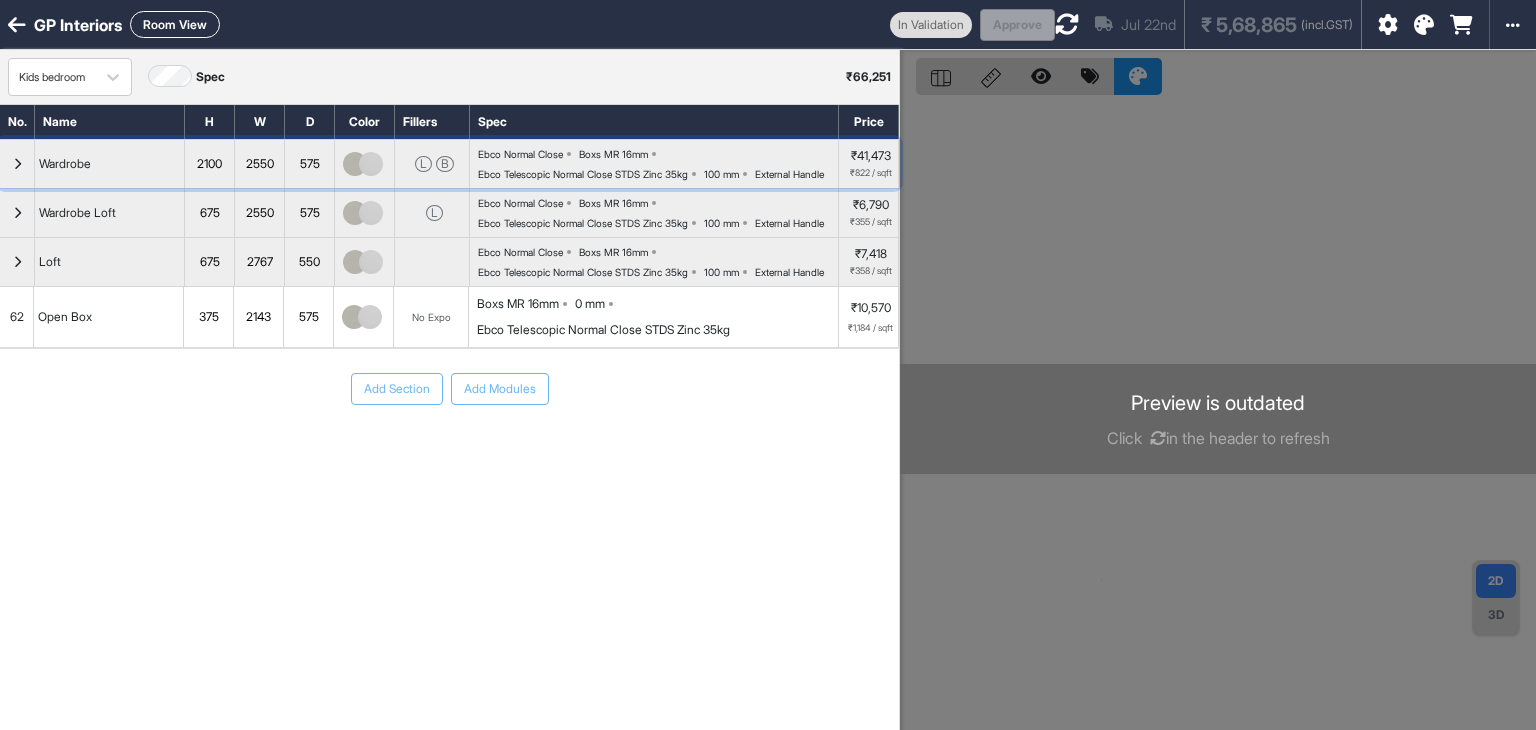 click at bounding box center [17, 164] 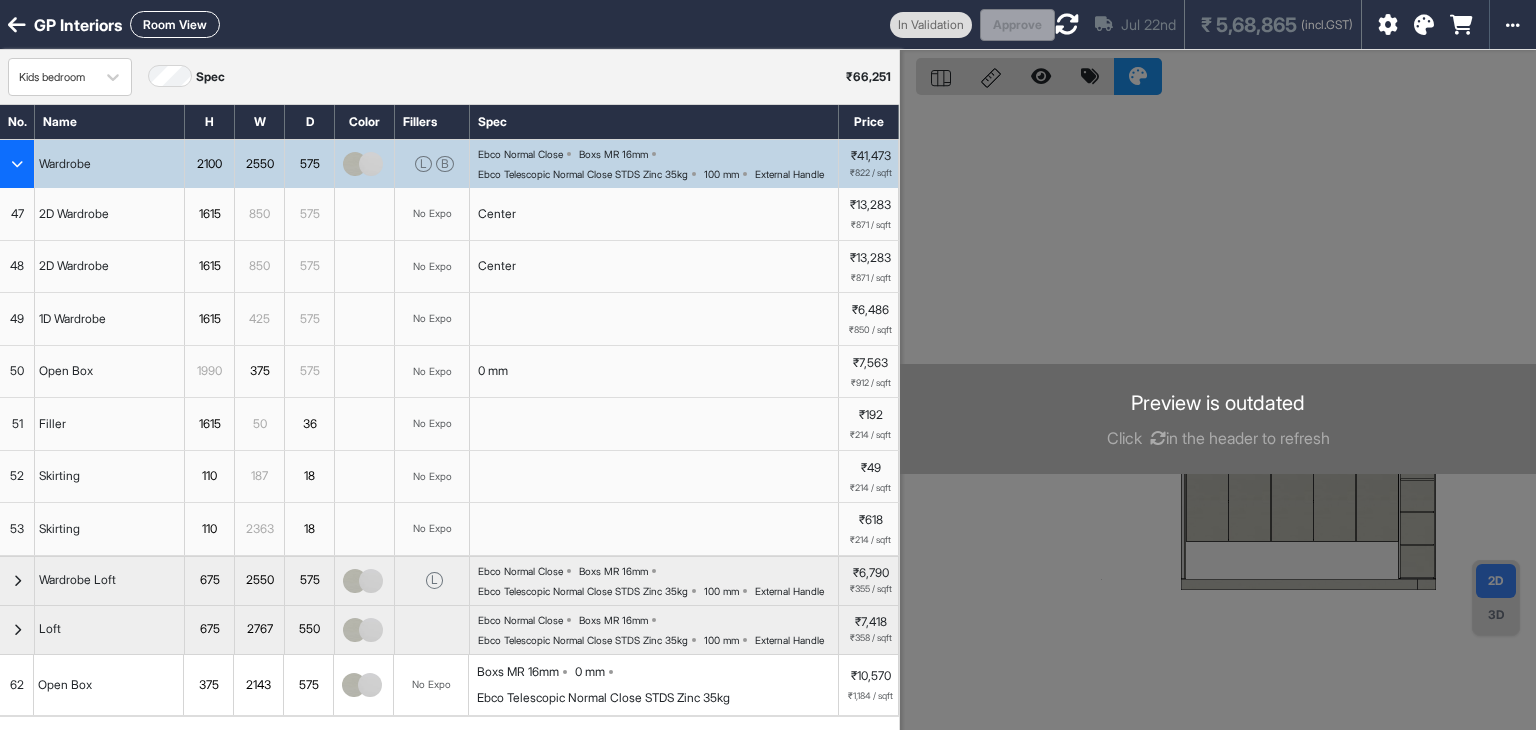 click at bounding box center (17, 164) 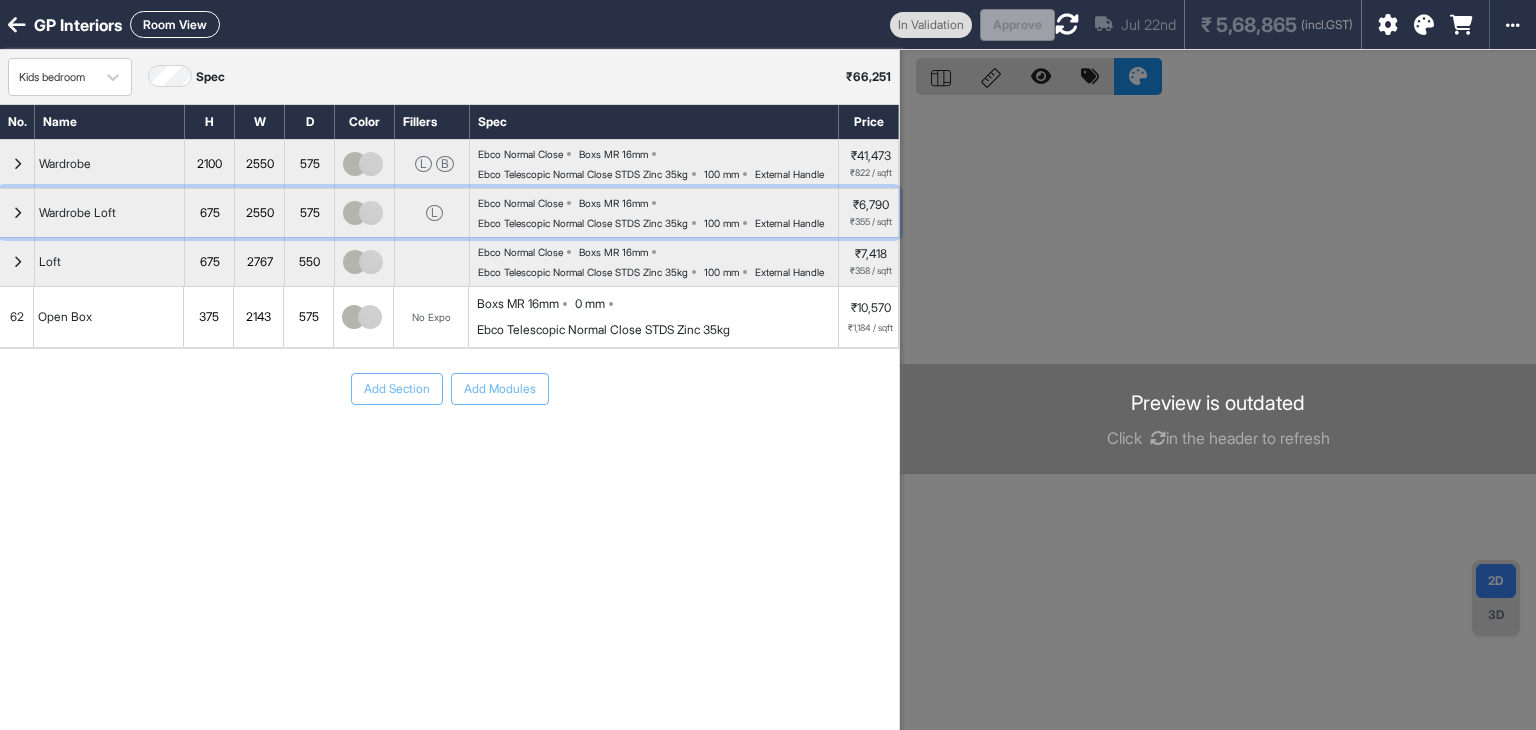 click at bounding box center [17, 164] 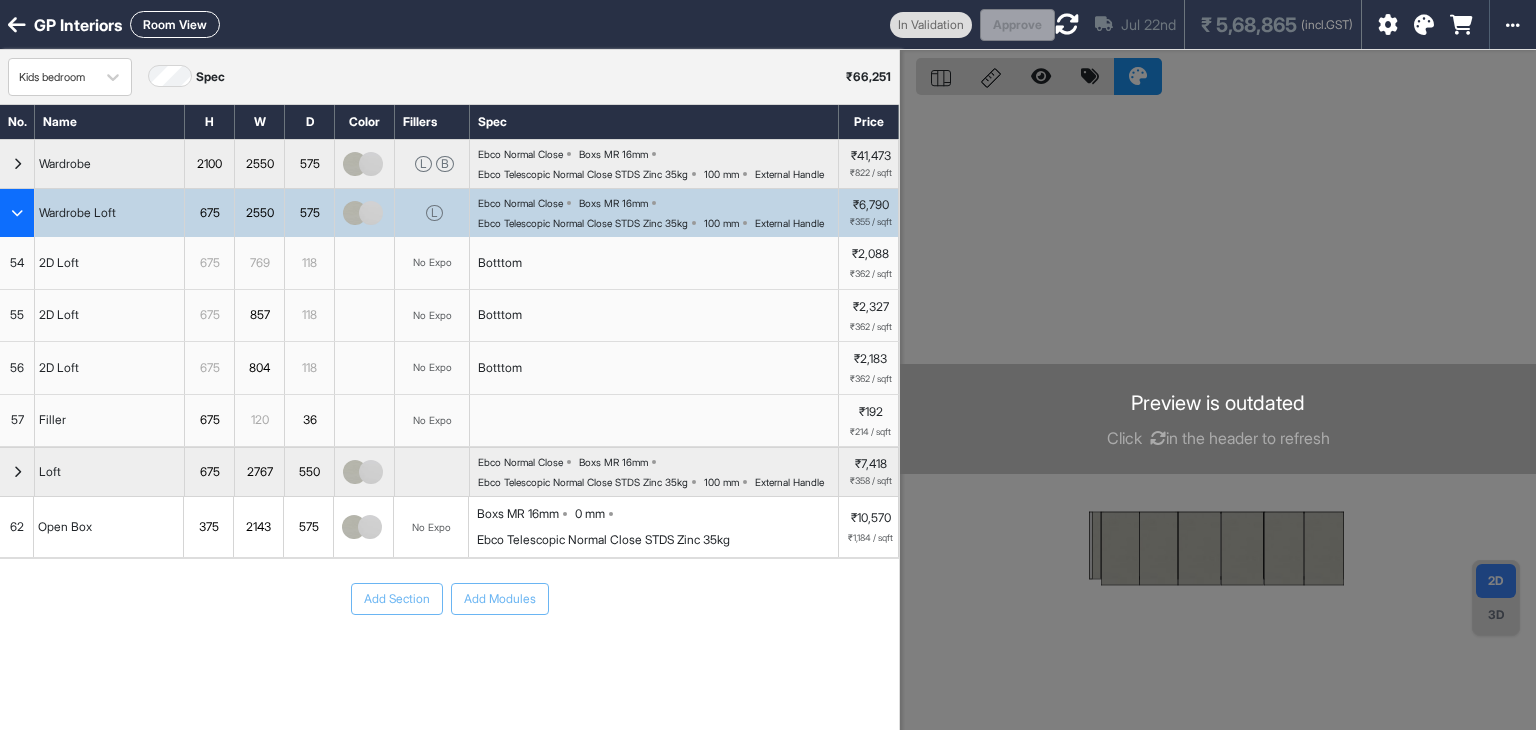 click at bounding box center (17, 213) 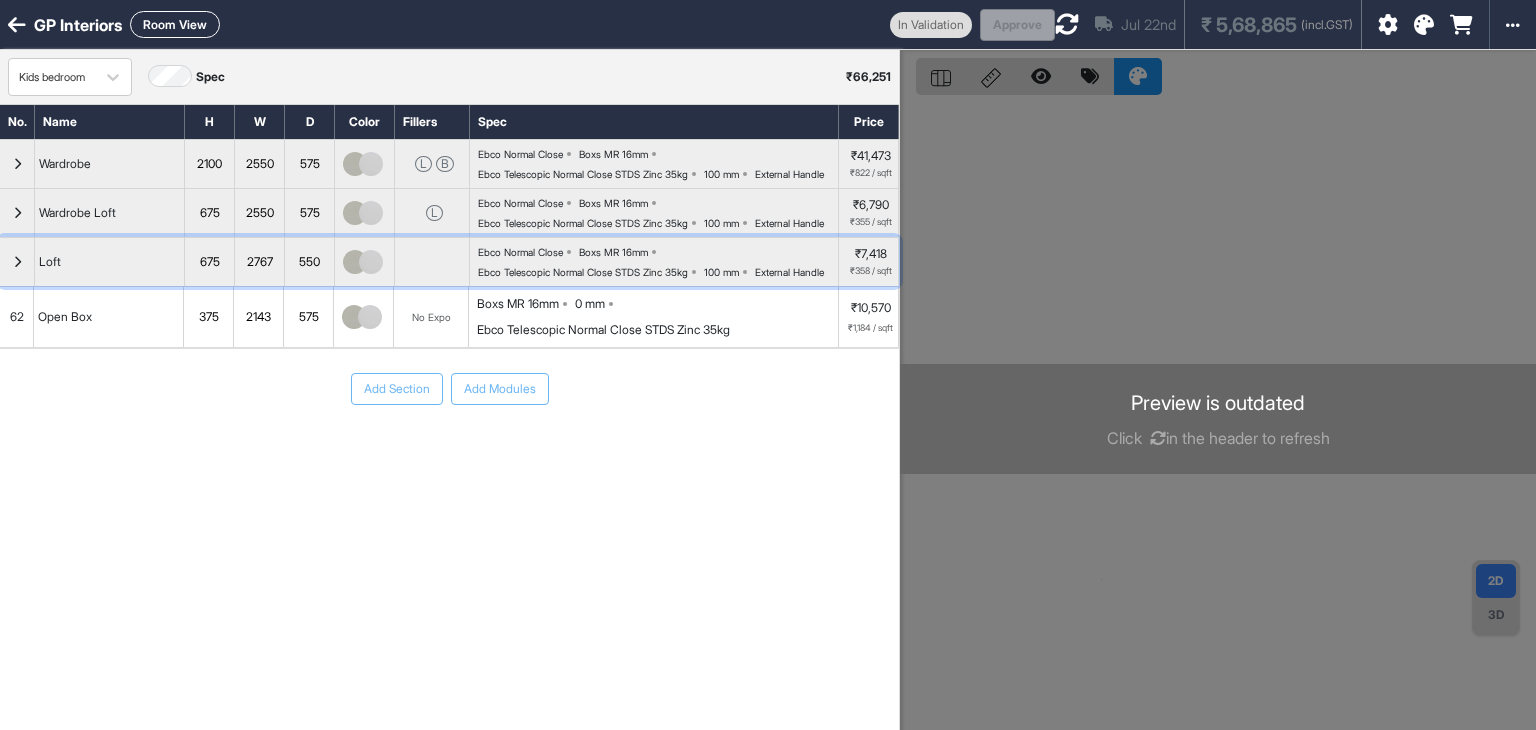 click at bounding box center [17, 164] 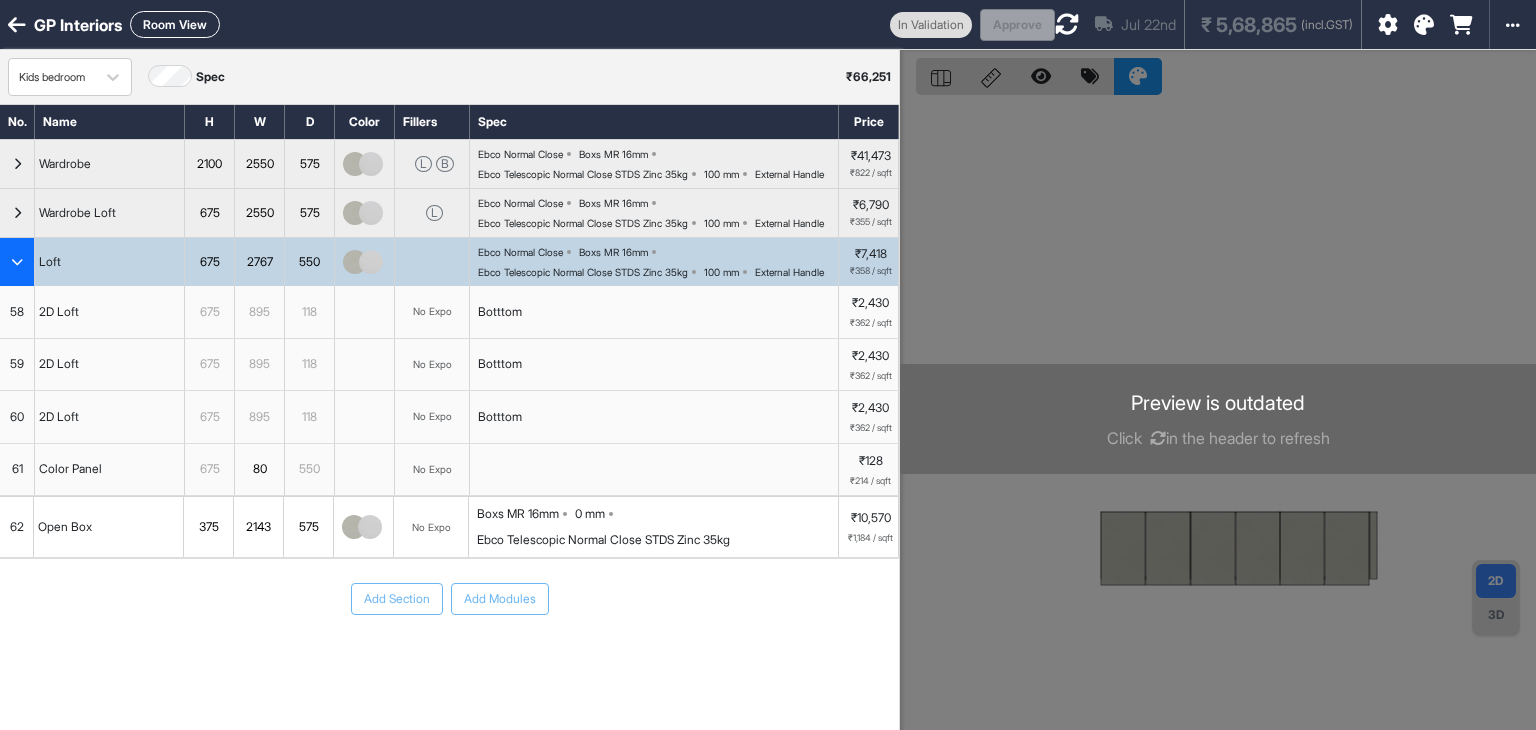 click at bounding box center [17, 262] 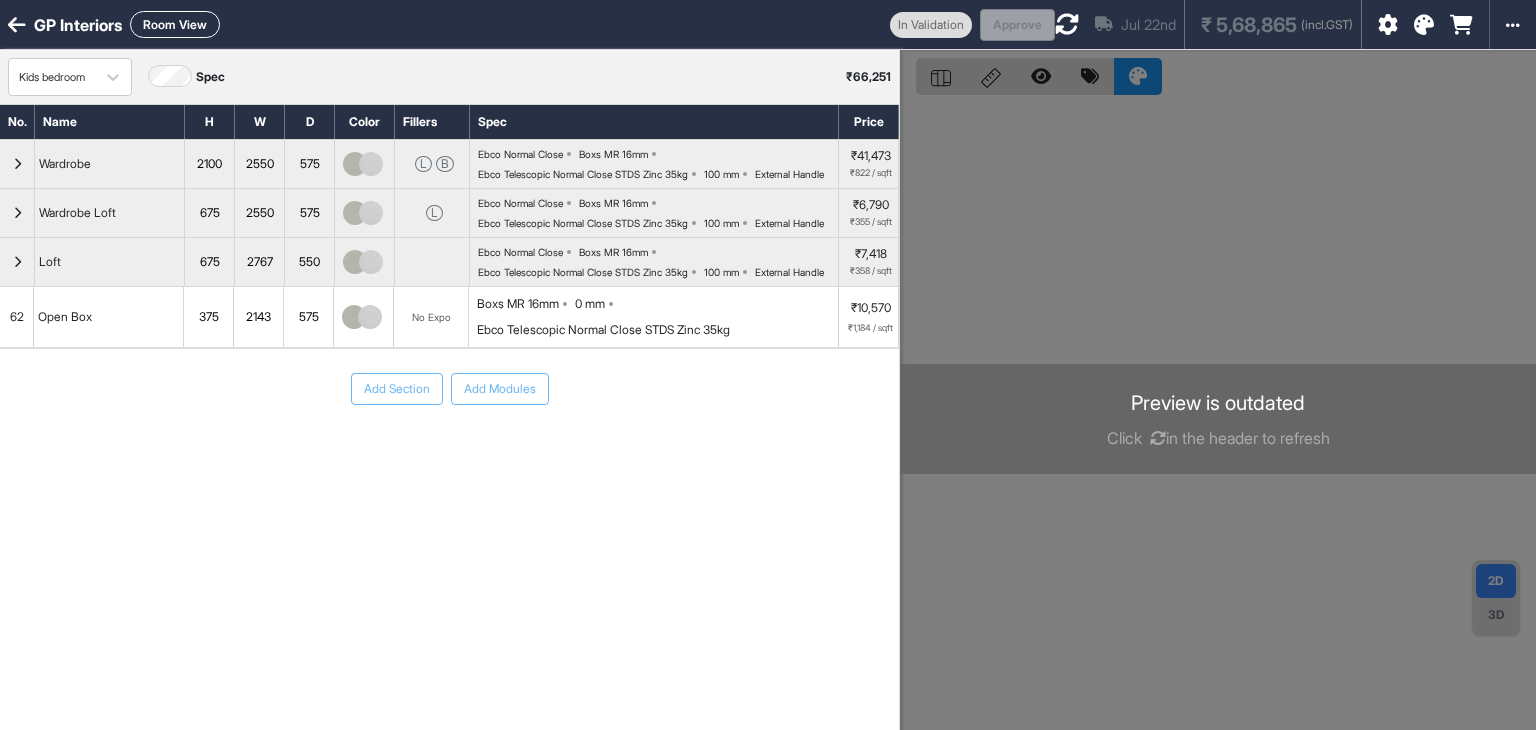 click on "Room View" at bounding box center [175, 24] 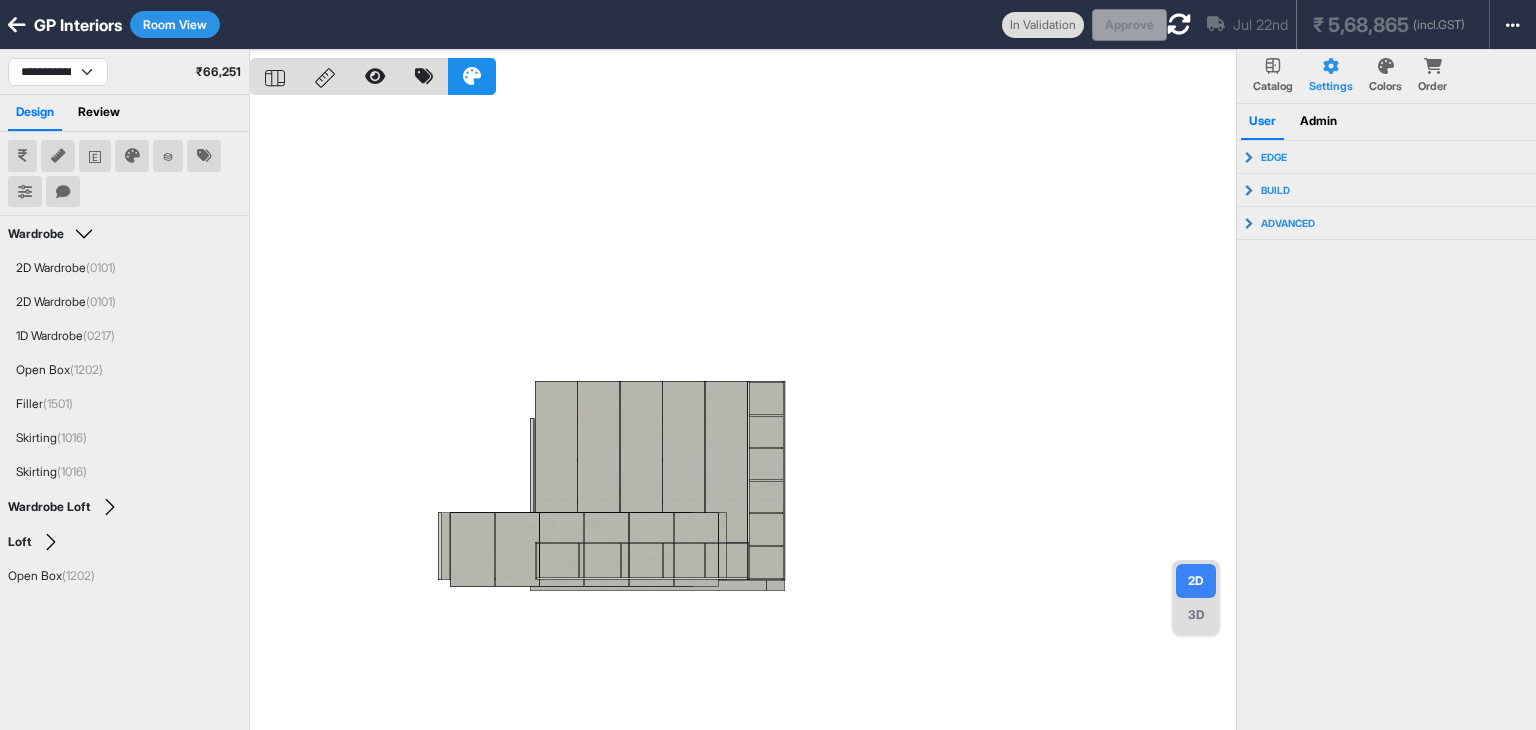 click on "Room View" at bounding box center (175, 24) 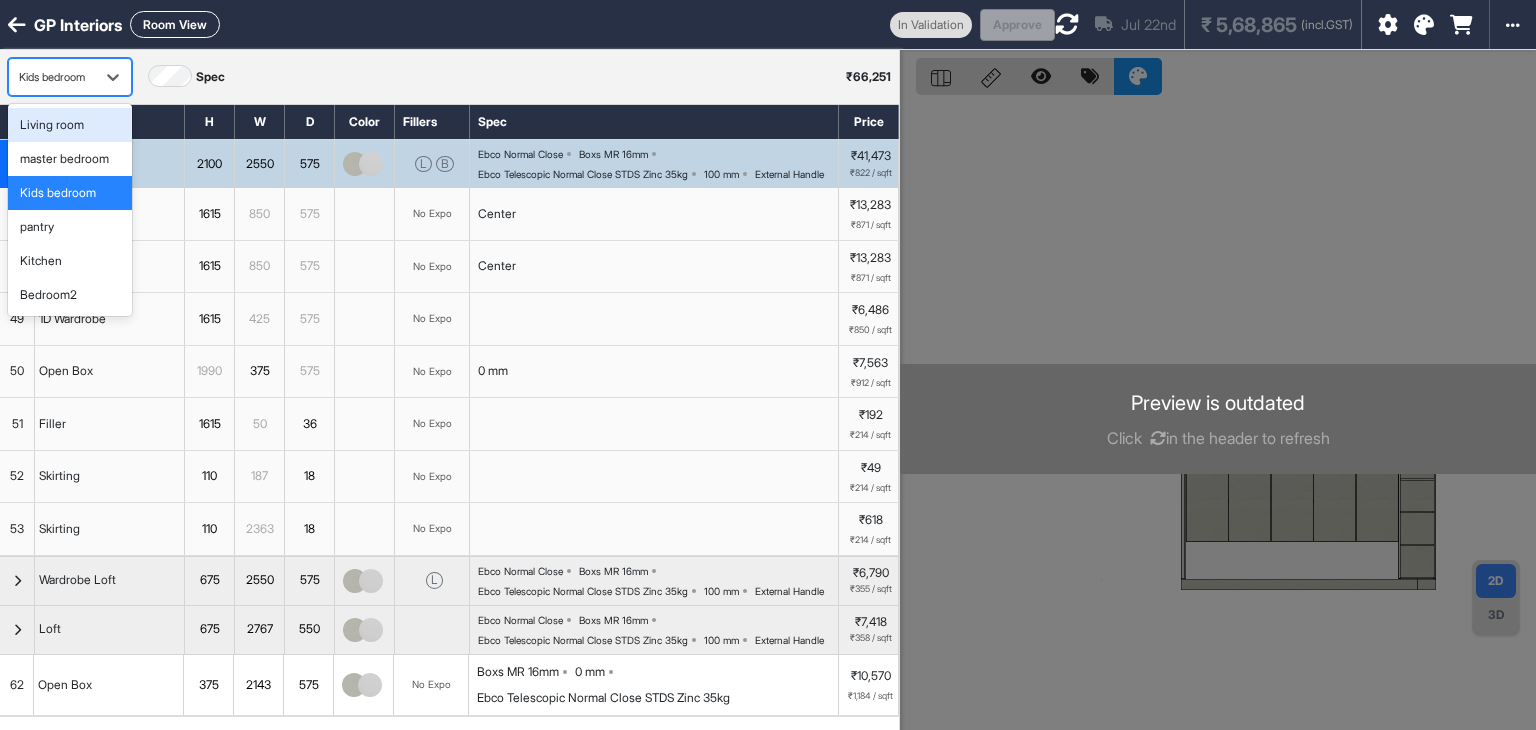 click on "Kids bedroom" at bounding box center [52, 77] 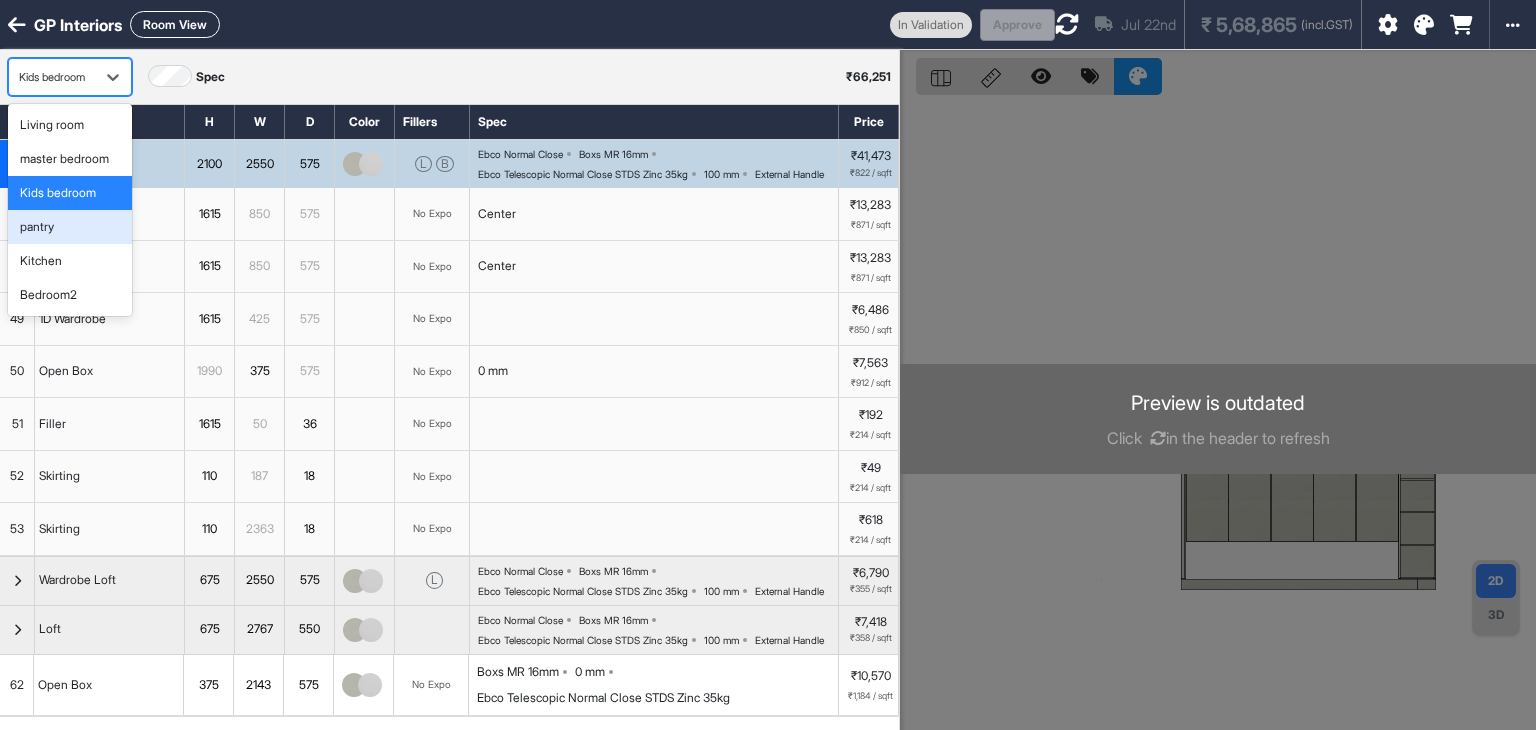 click on "pantry" at bounding box center [70, 227] 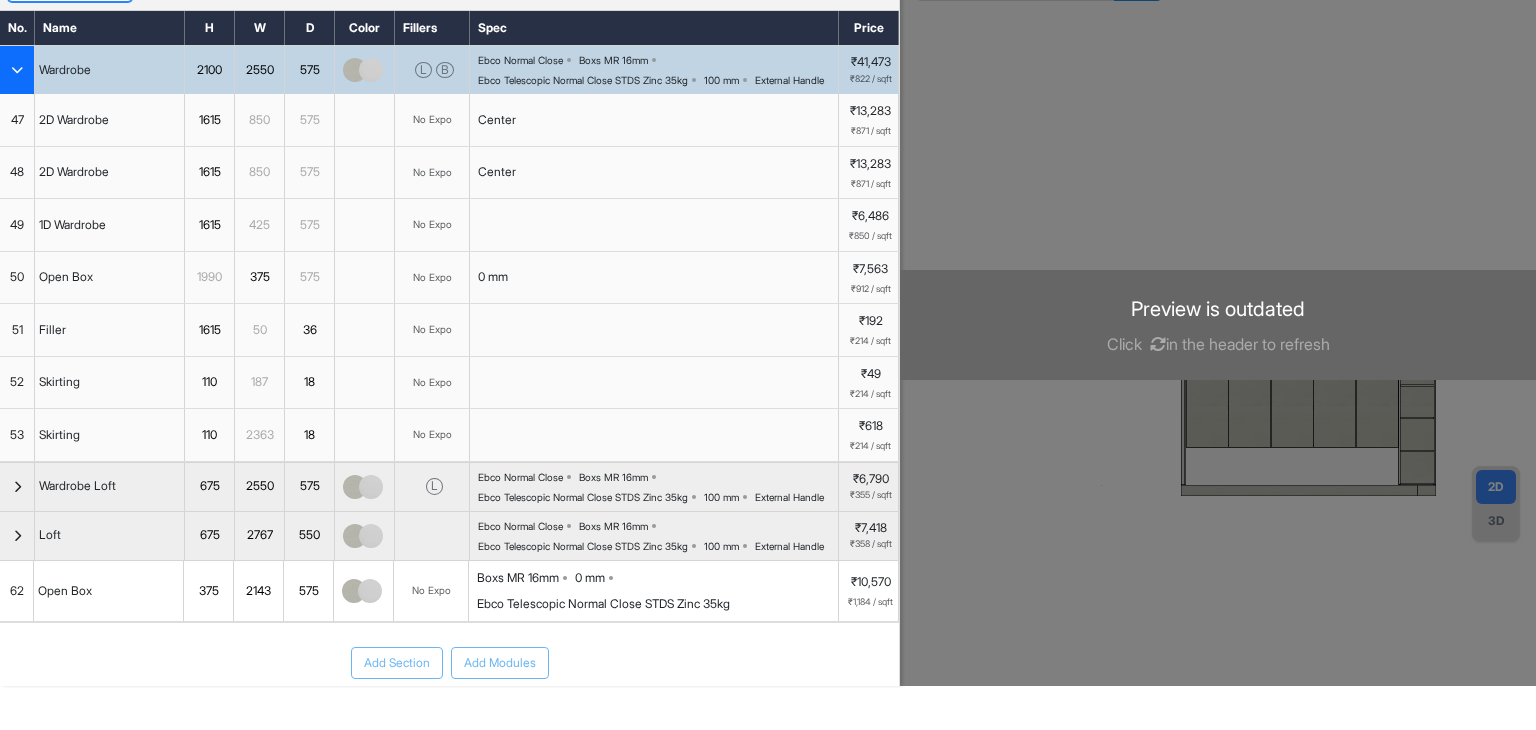 scroll, scrollTop: 0, scrollLeft: 0, axis: both 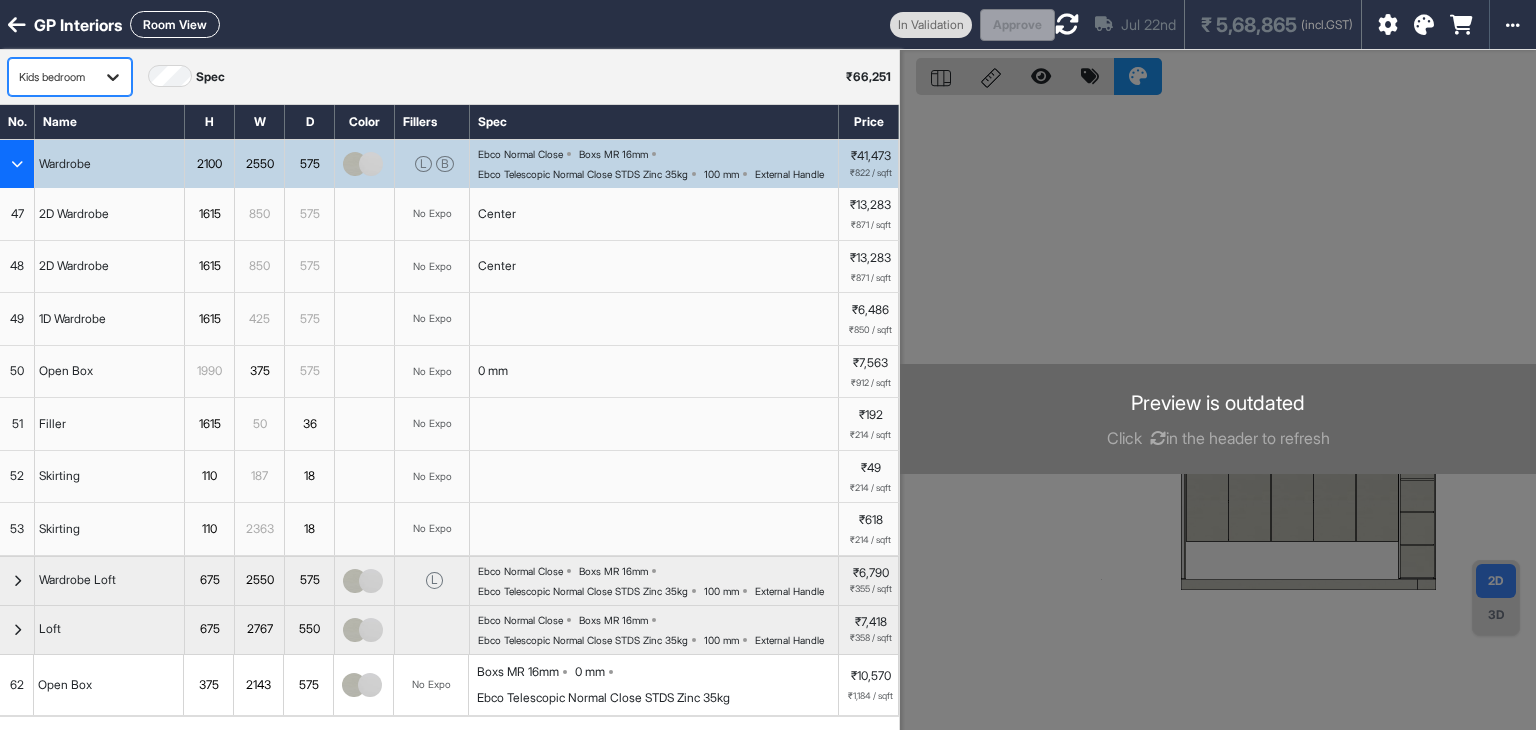 click at bounding box center [113, 77] 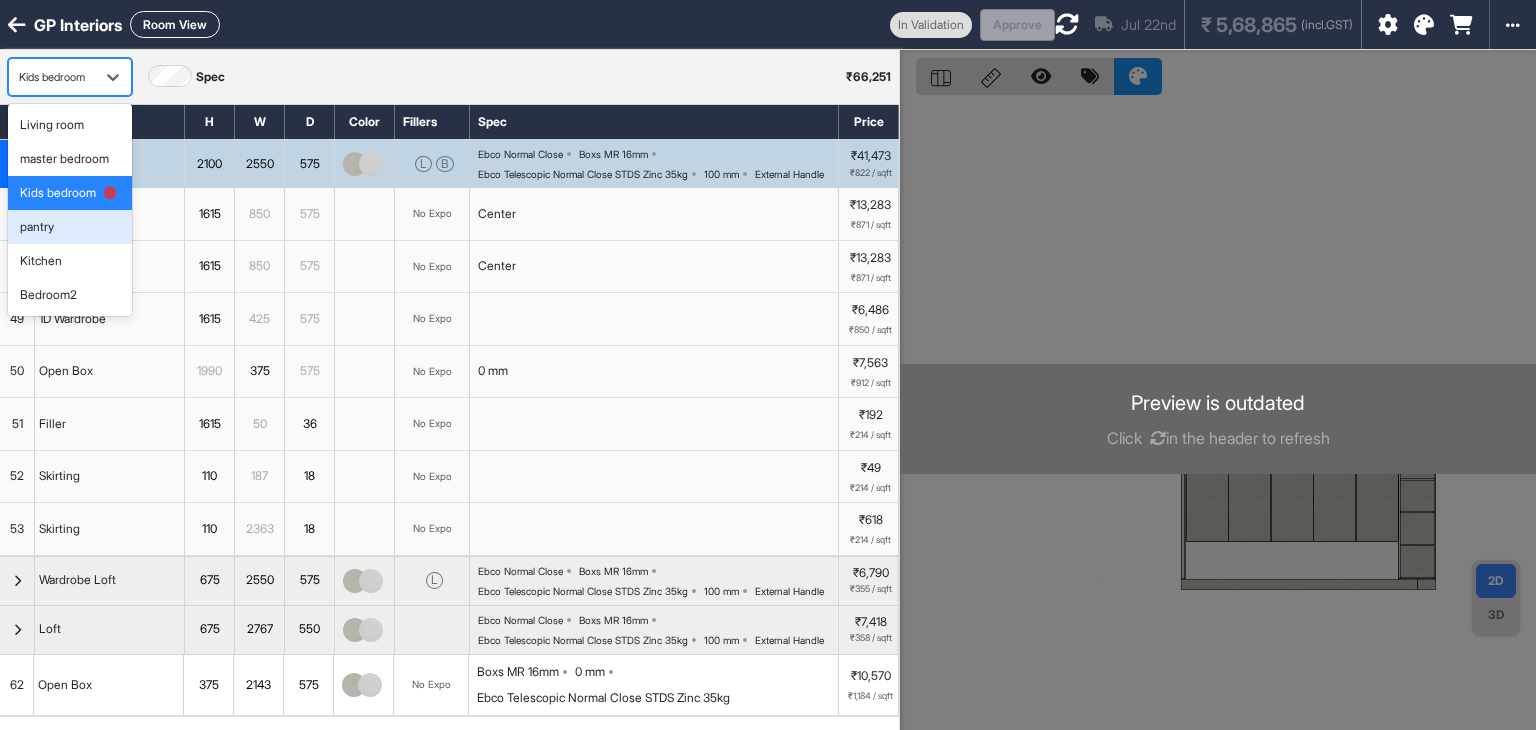 click on "Living room master bedroom Kids bedroom pantry Kitchen Bedroom2" at bounding box center [70, 210] 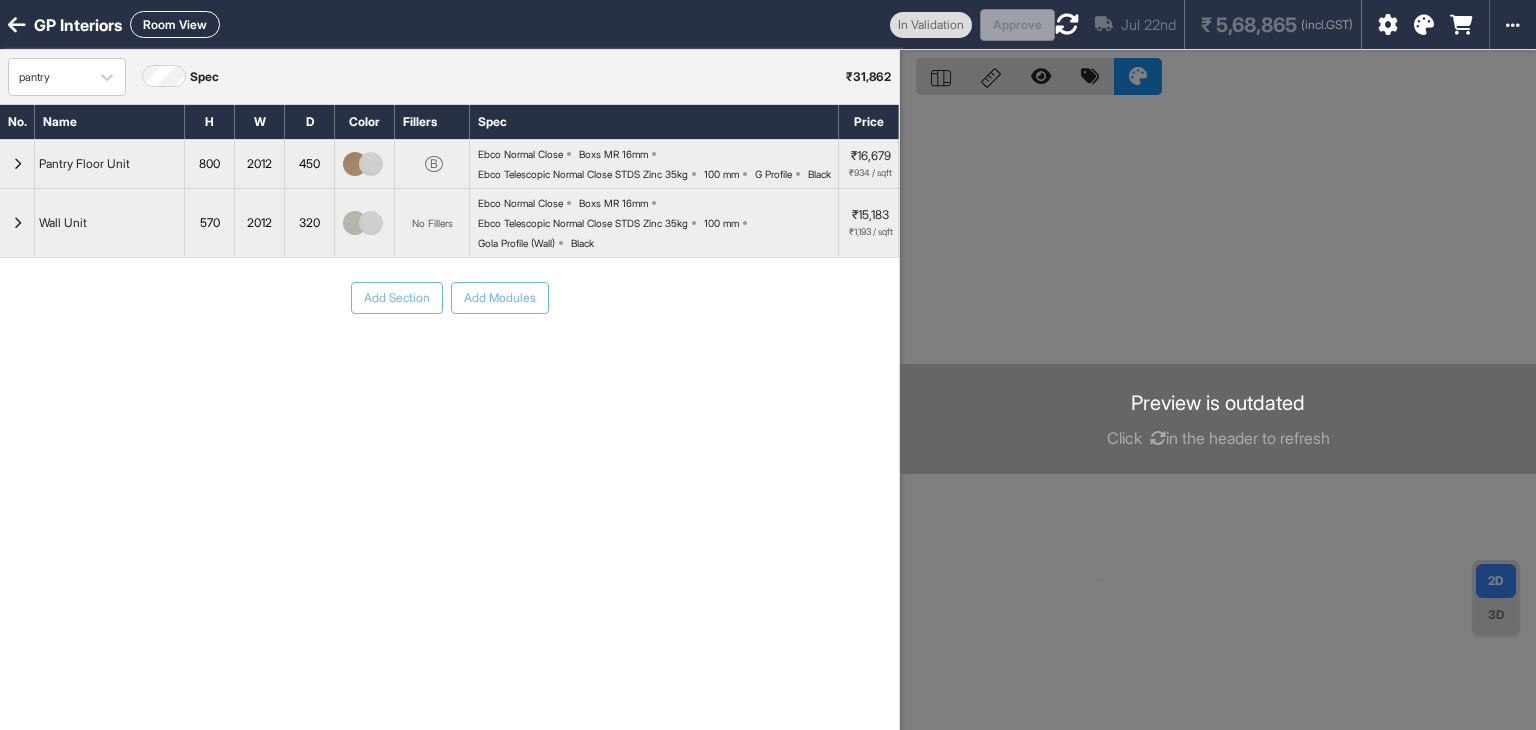 click on "Add Section Add Modules" at bounding box center (449, 358) 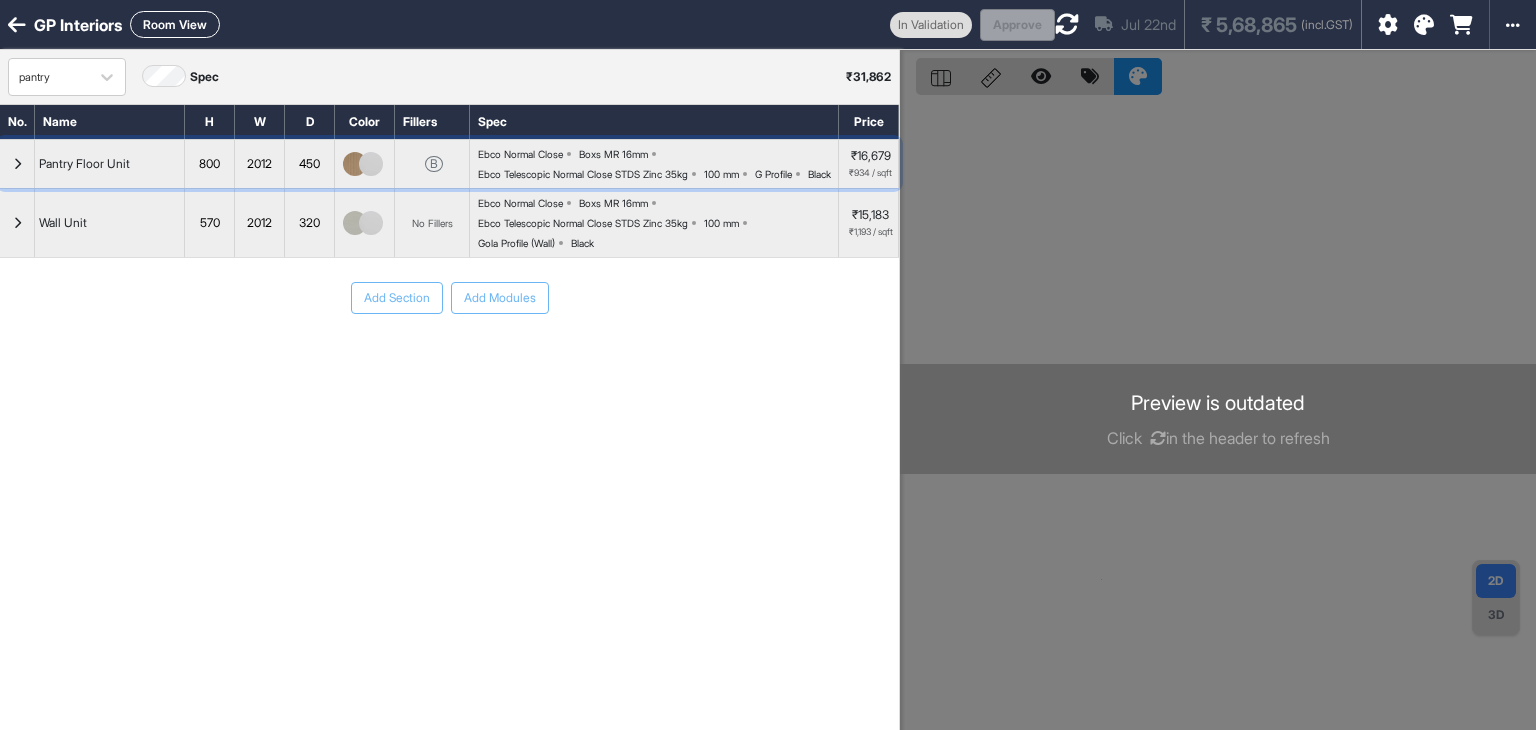 click at bounding box center (17, 164) 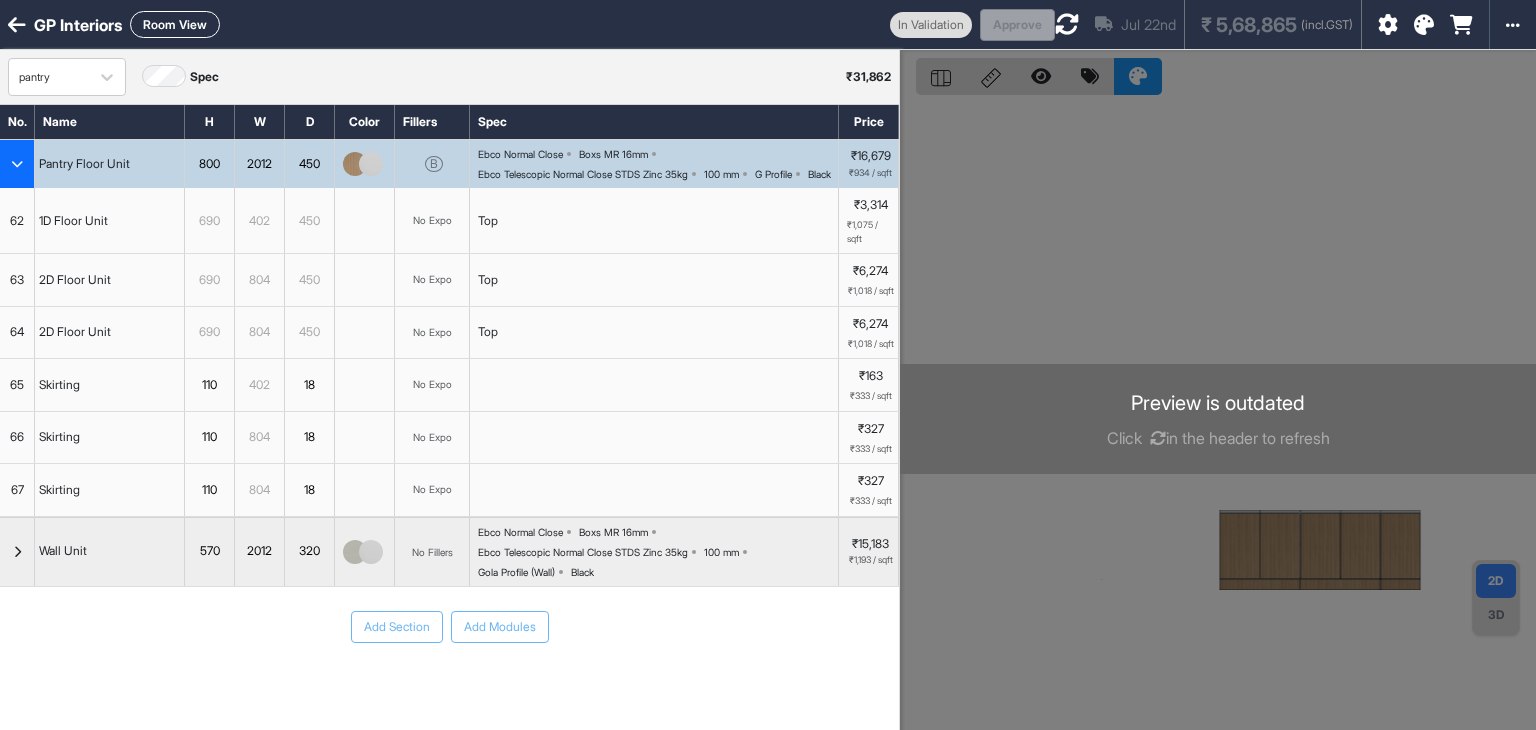 click at bounding box center [17, 164] 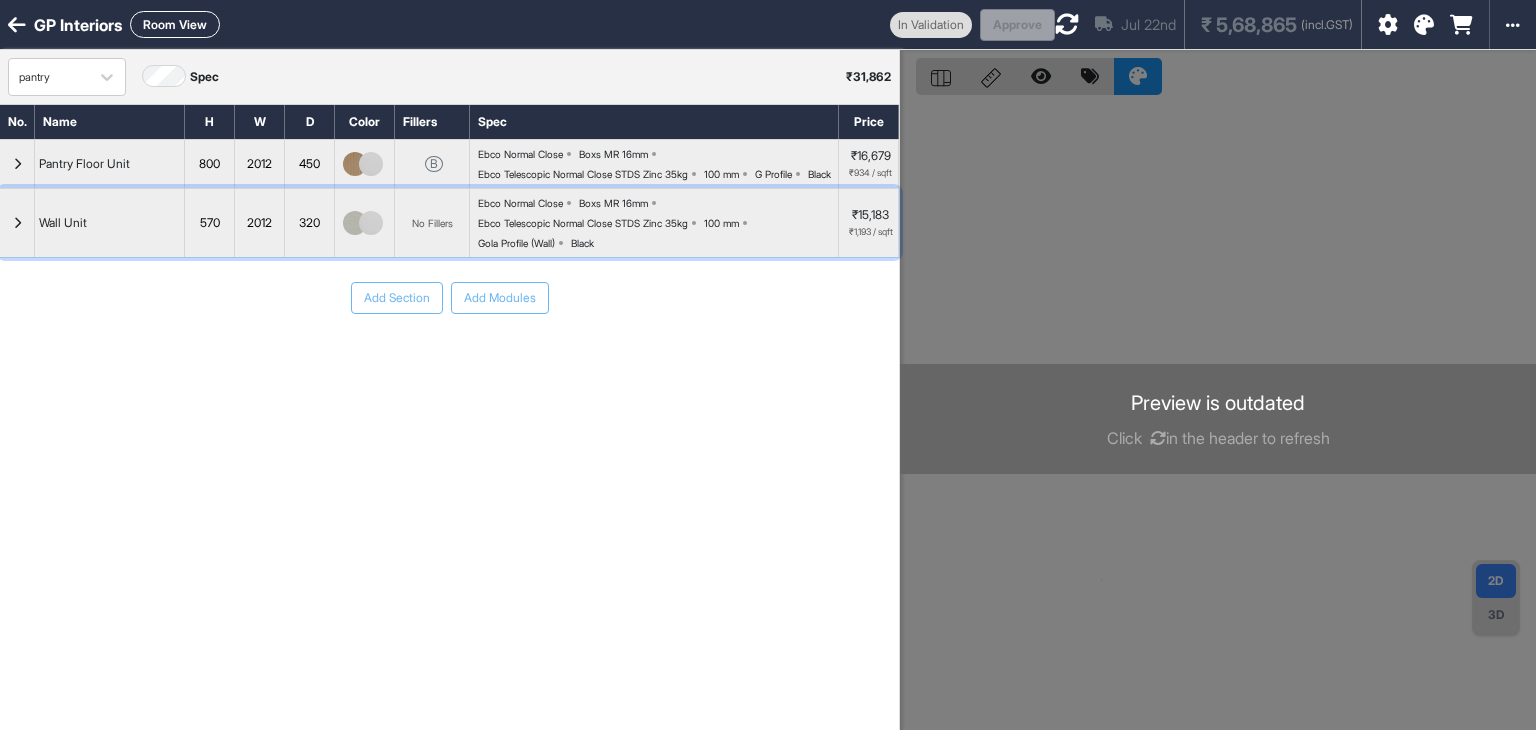 click at bounding box center (17, 164) 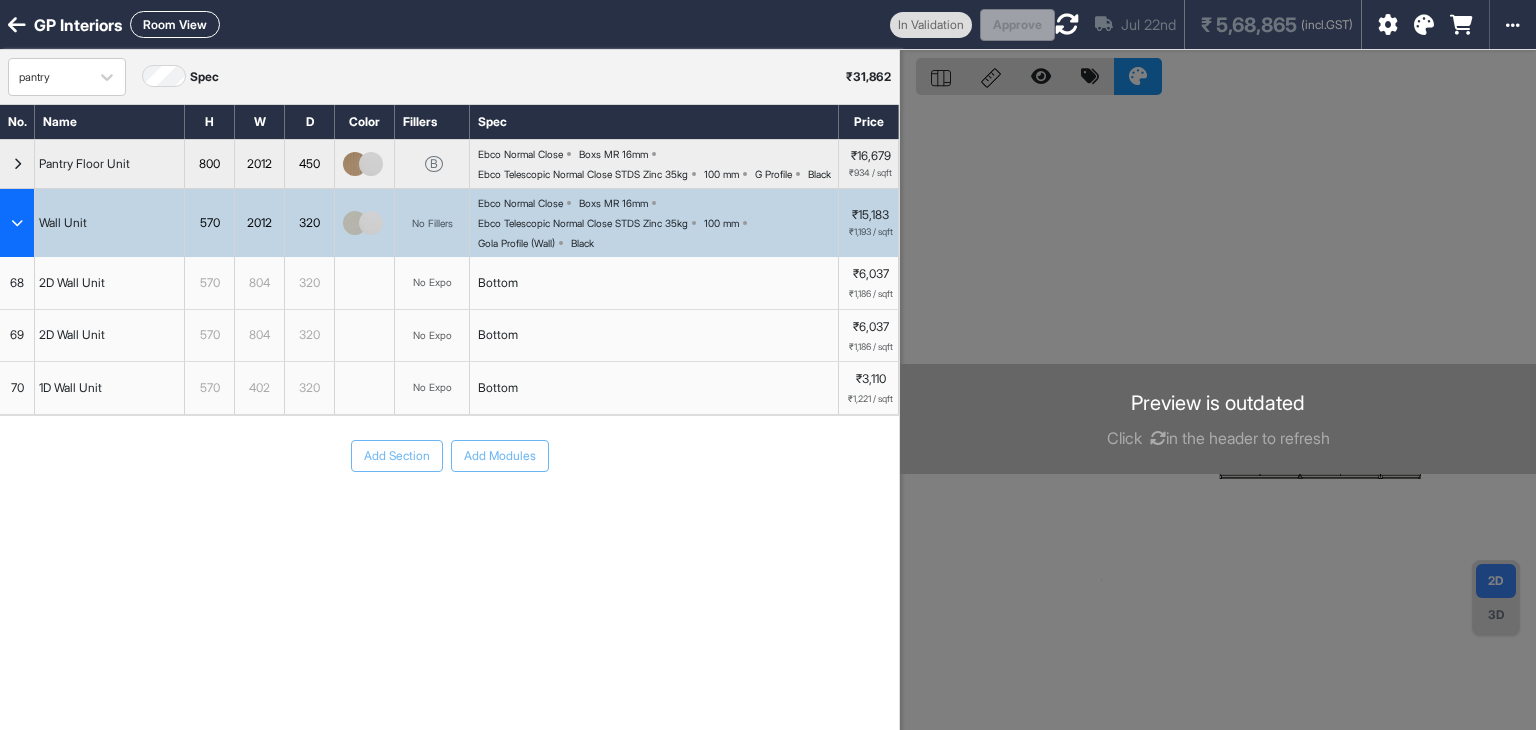 click at bounding box center [1424, 25] 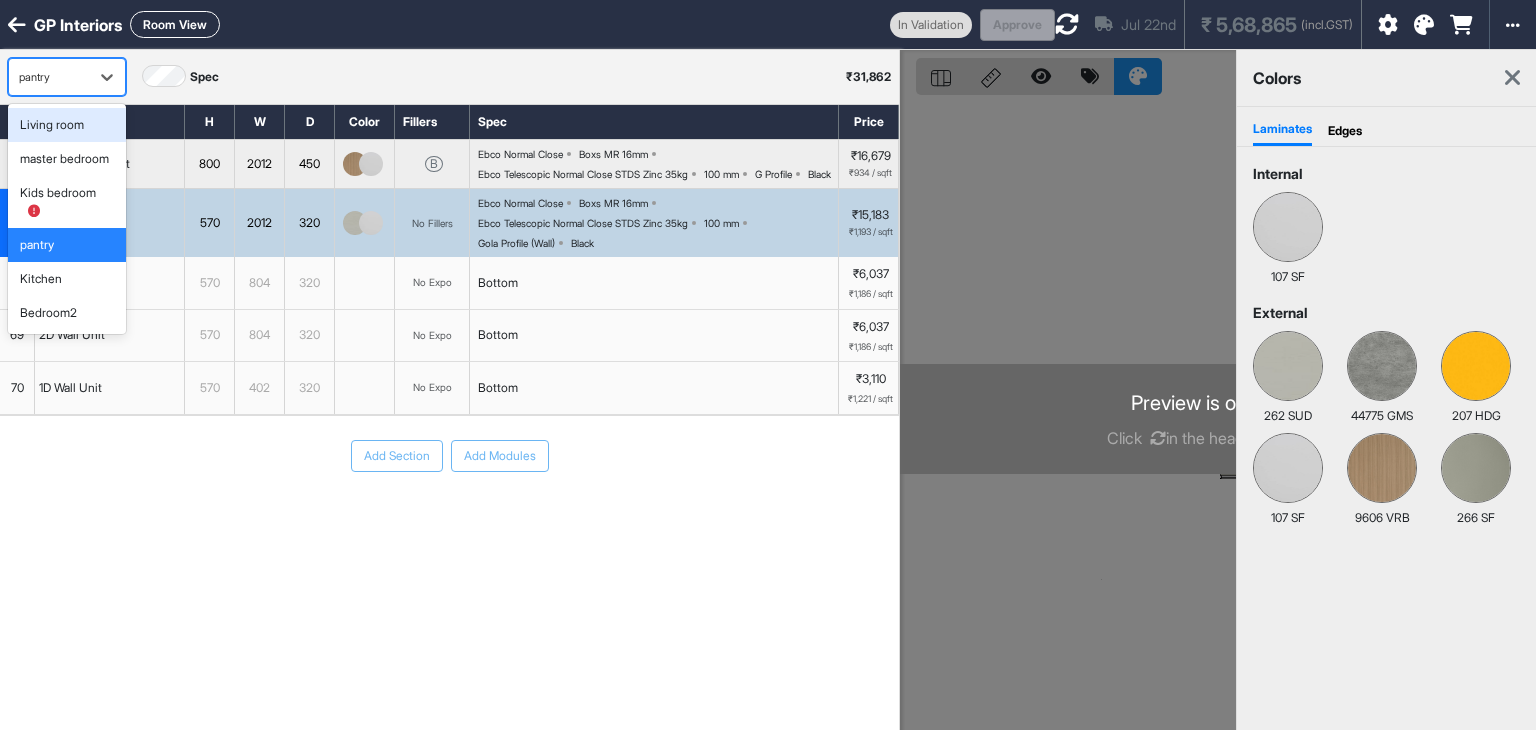 click on "pantry" at bounding box center [49, 77] 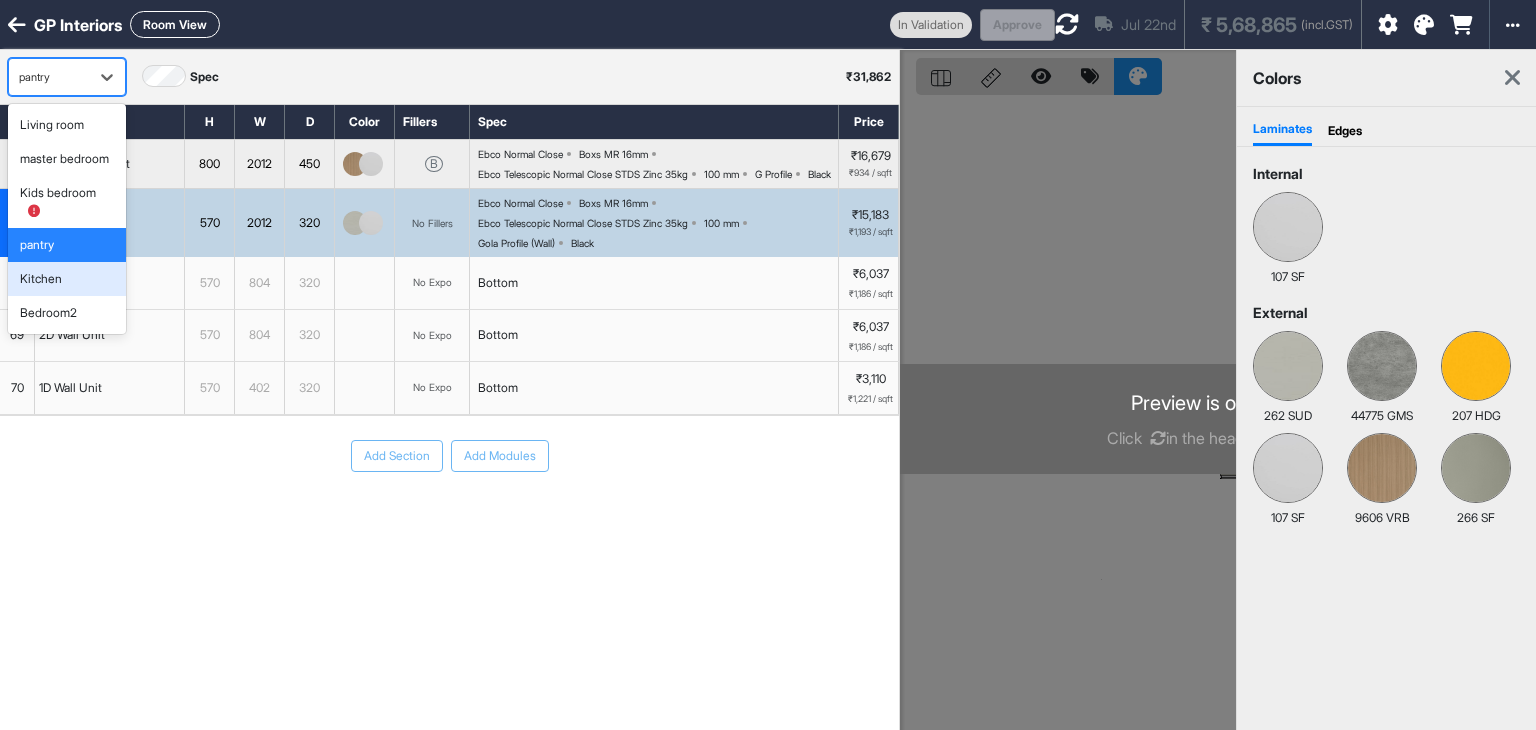 click on "Kitchen" at bounding box center (67, 279) 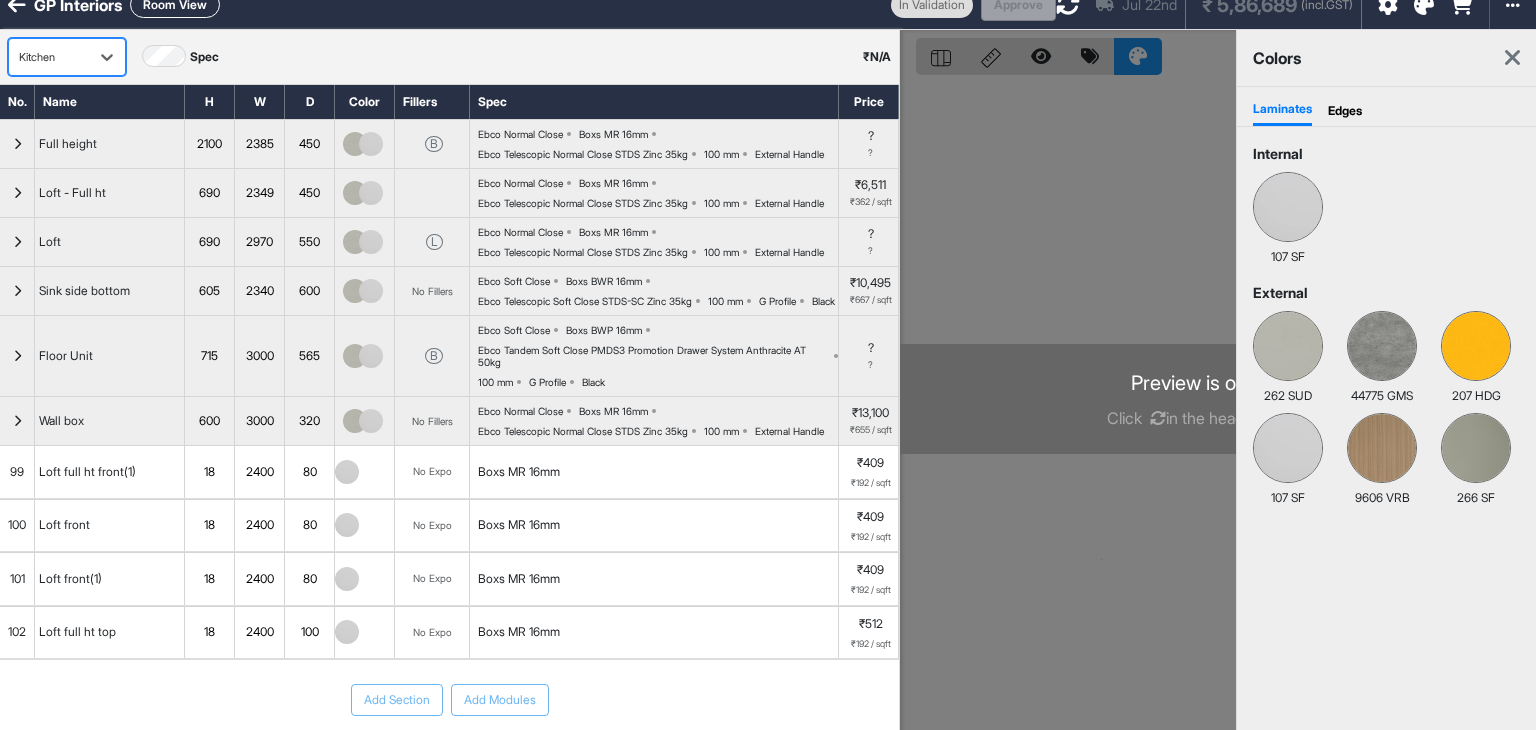 scroll, scrollTop: 0, scrollLeft: 0, axis: both 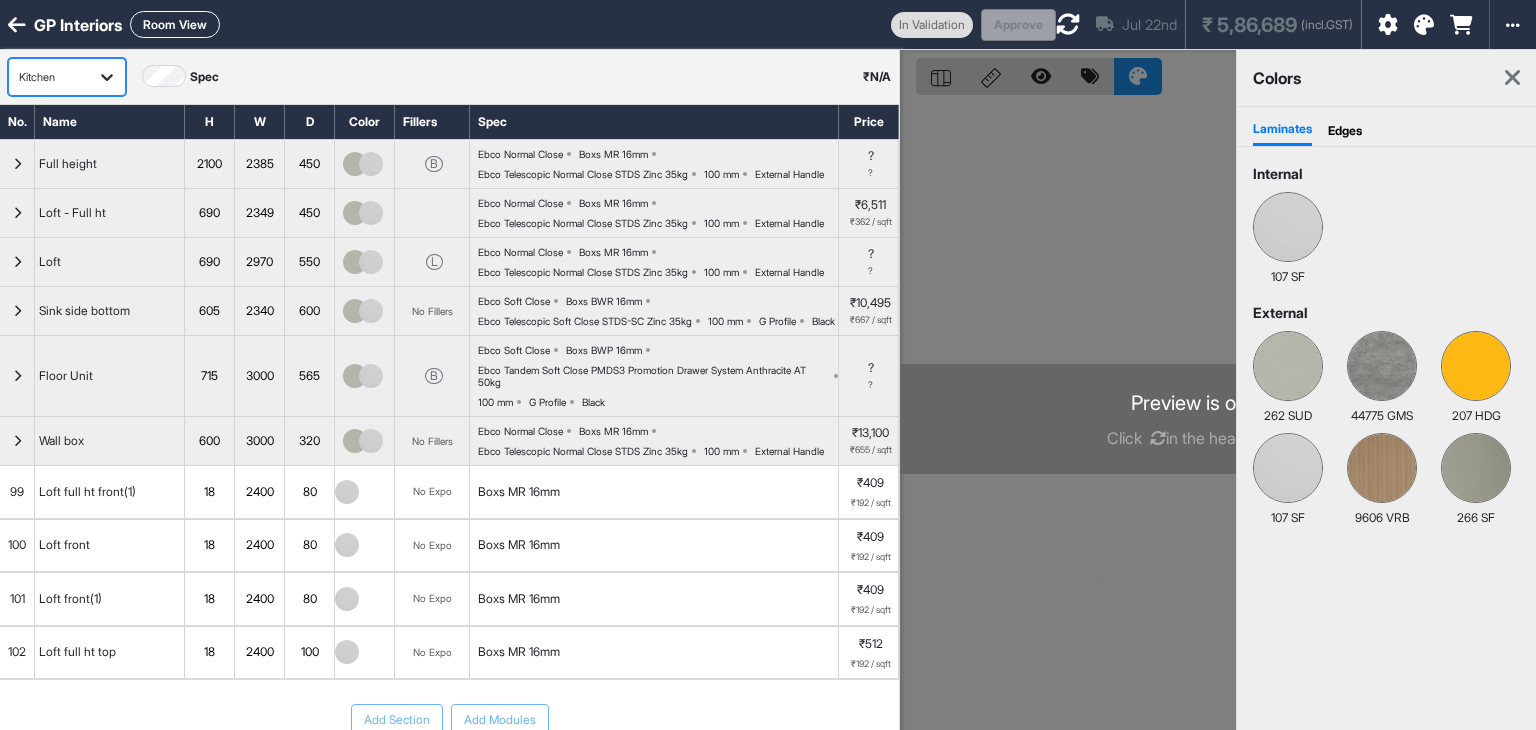 click at bounding box center (107, 77) 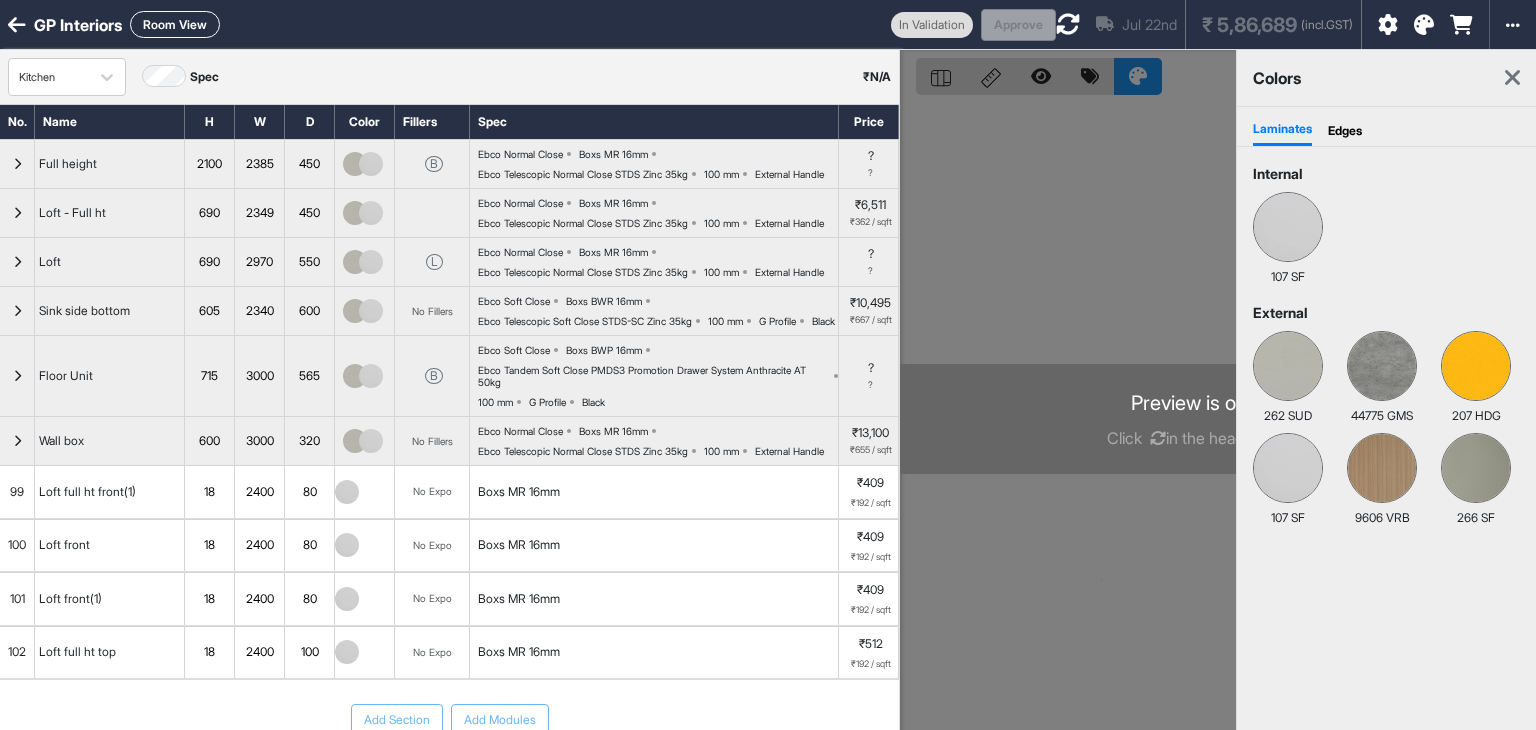 click on "Room View" at bounding box center [175, 24] 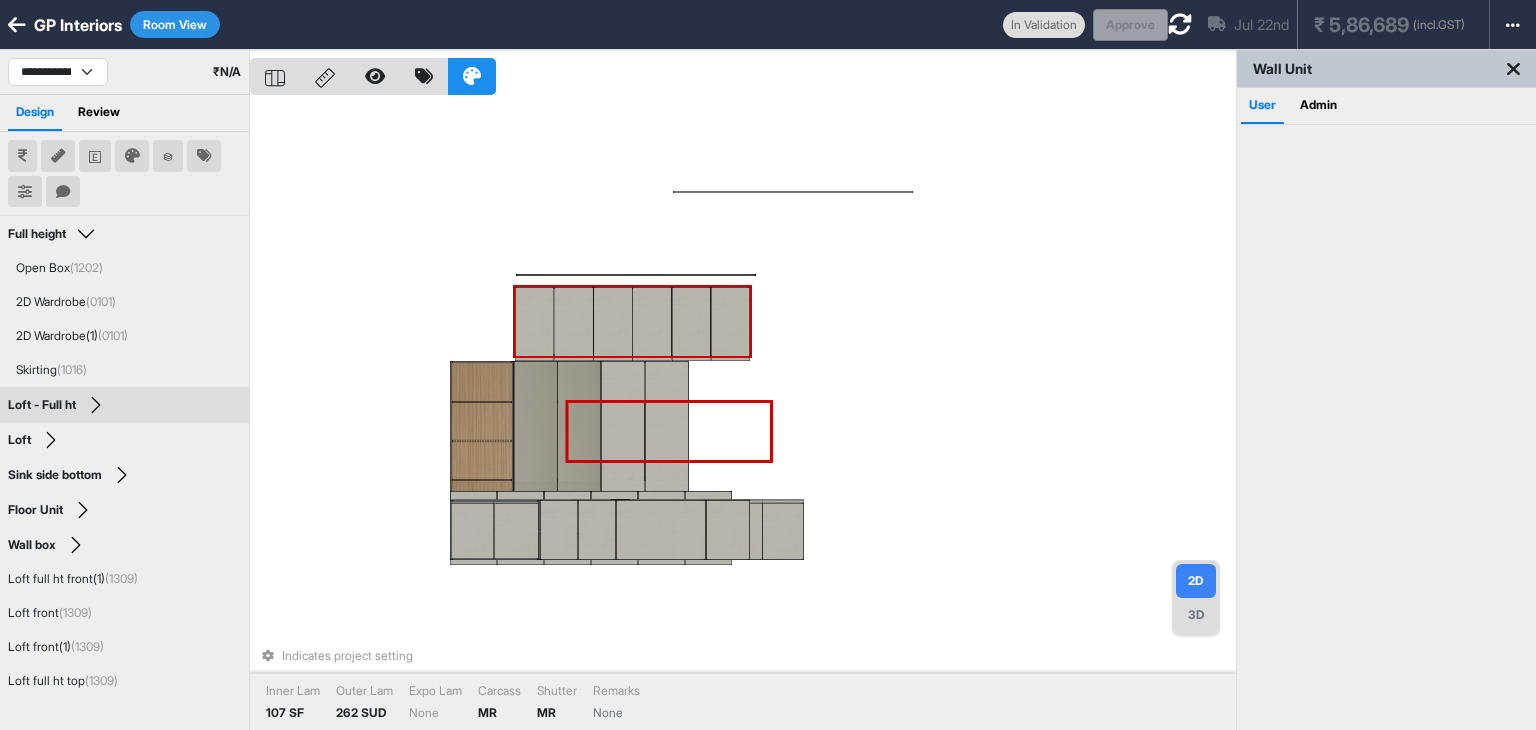 click on "Indicates project setting Inner Lam 107 SF Outer Lam 262 SUD Expo Lam None Carcass MR Shutter MR Remarks None" at bounding box center [743, 415] 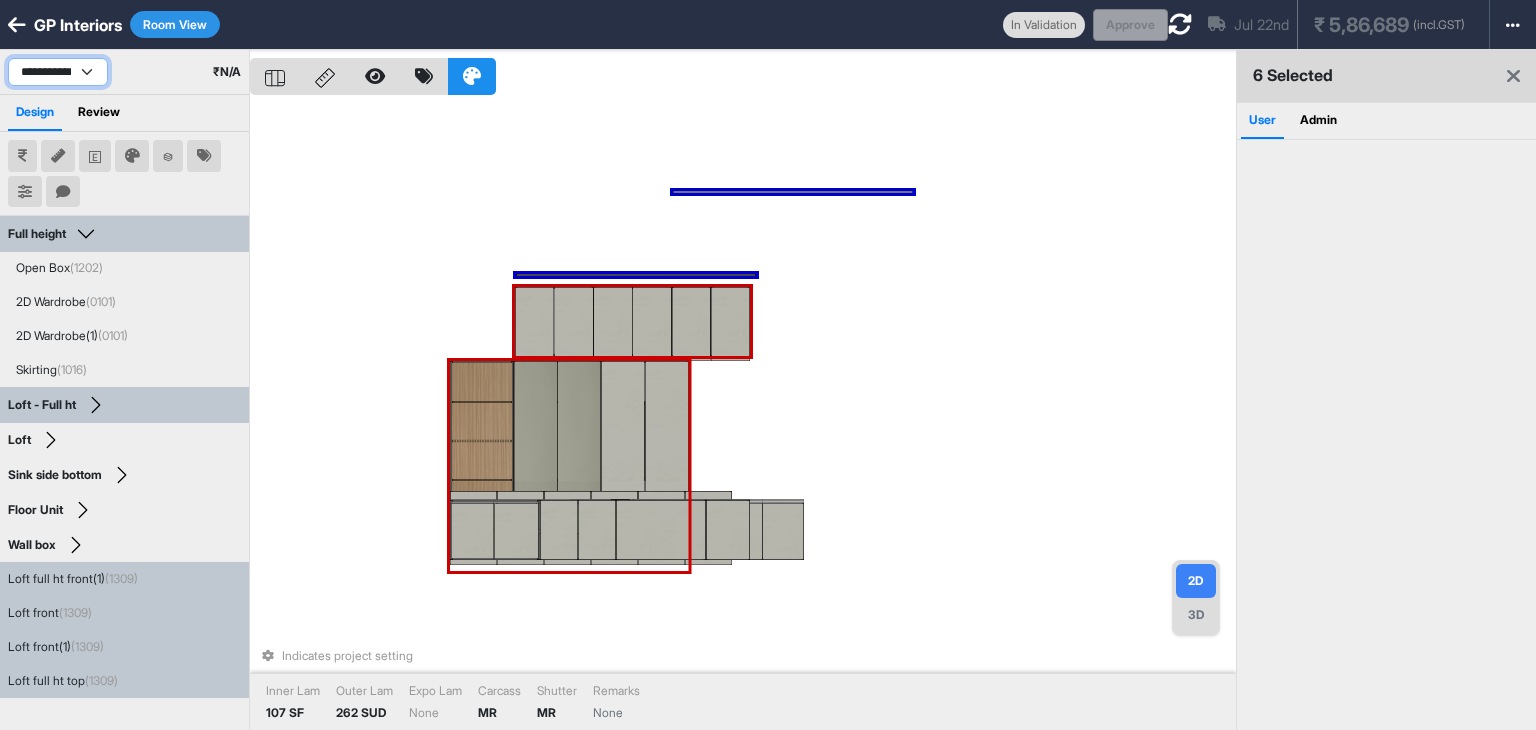 click on "**********" at bounding box center [58, 72] 